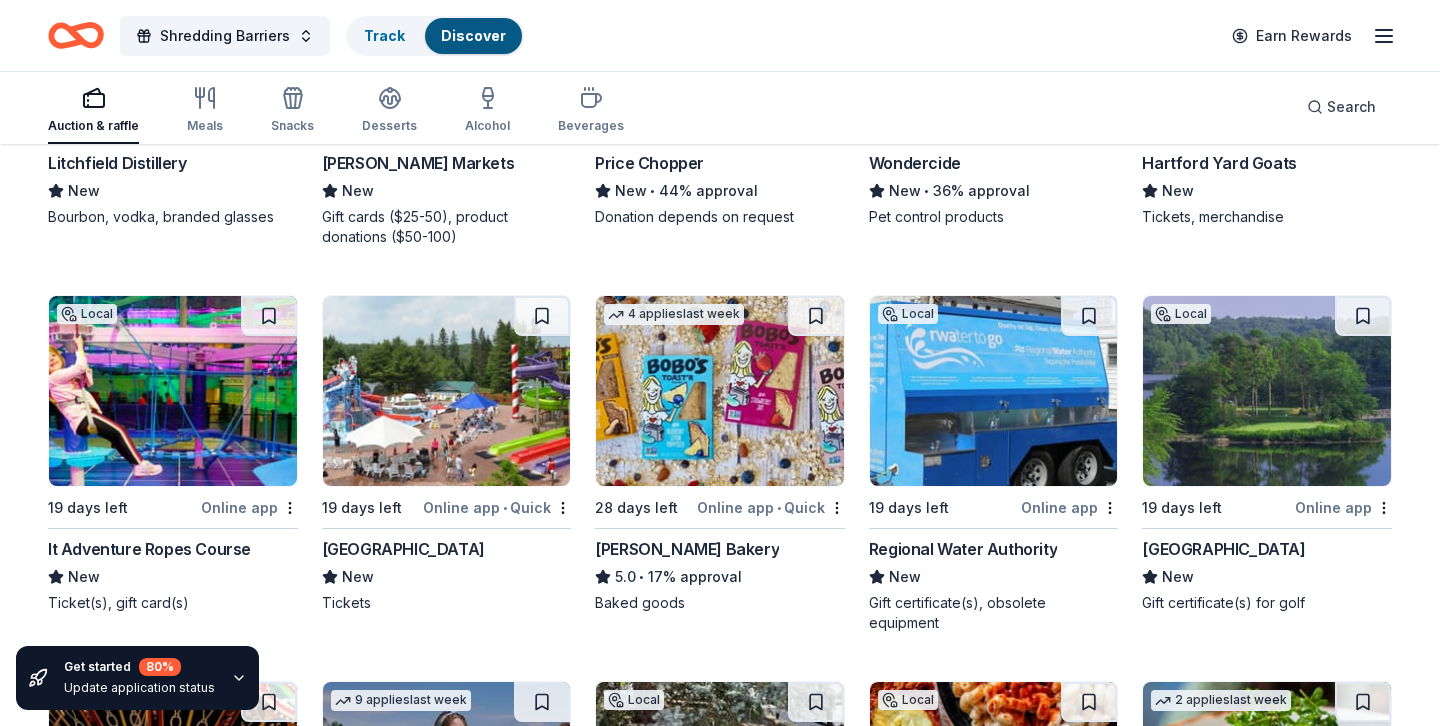 scroll, scrollTop: 1622, scrollLeft: 0, axis: vertical 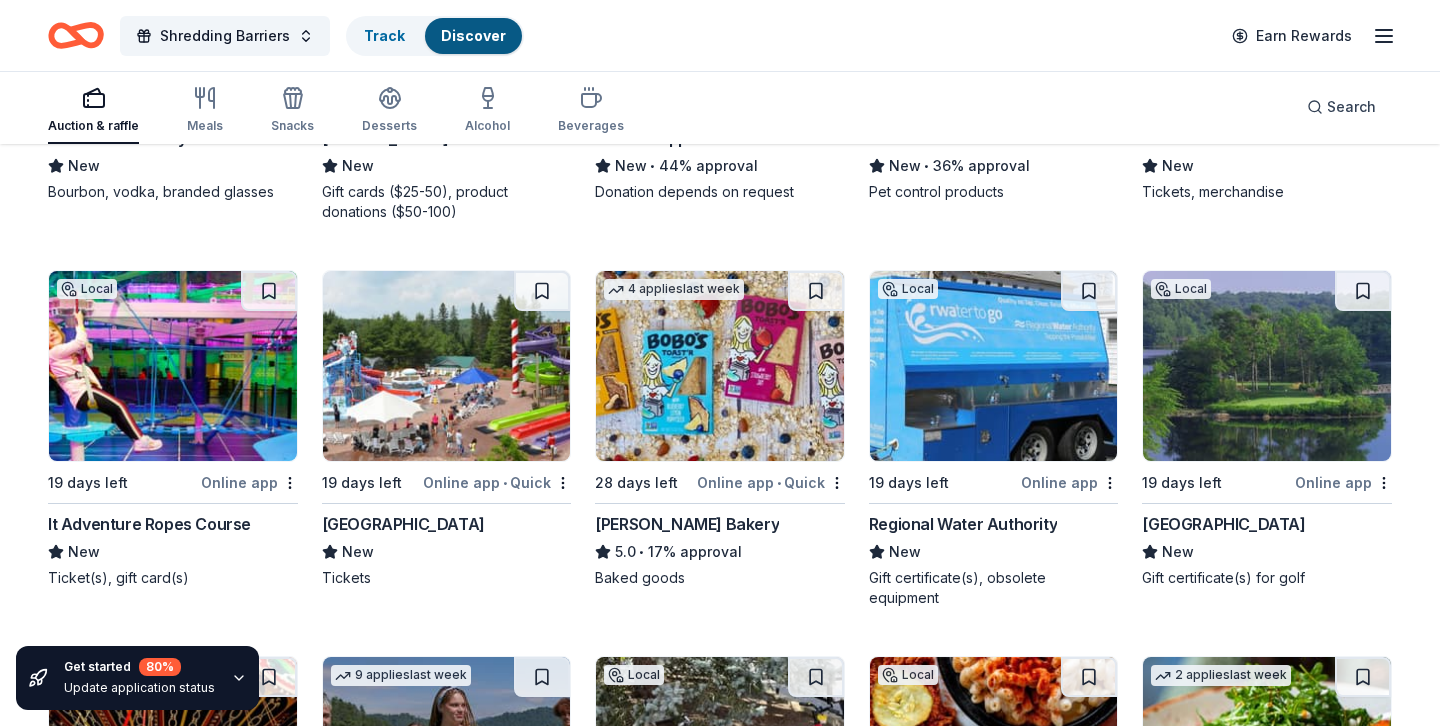 click at bounding box center [173, 366] 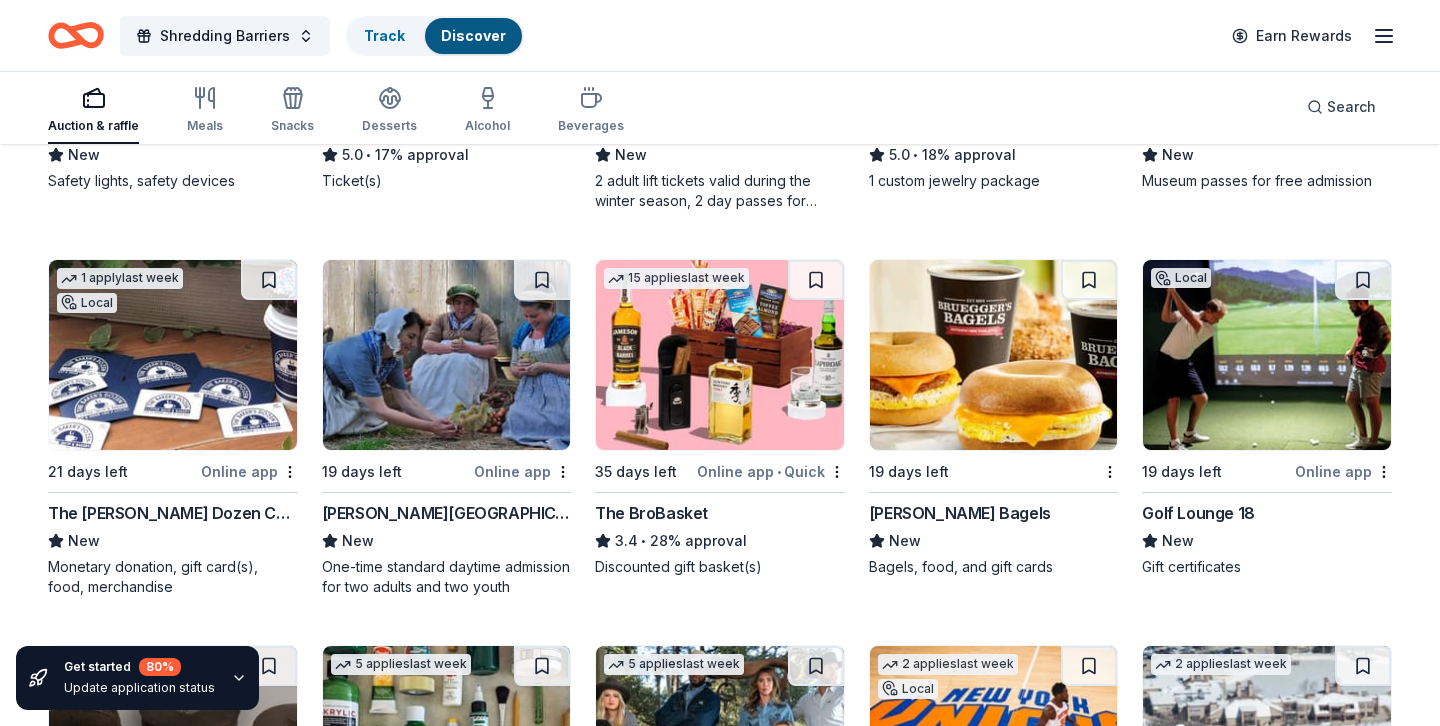scroll, scrollTop: 3159, scrollLeft: 0, axis: vertical 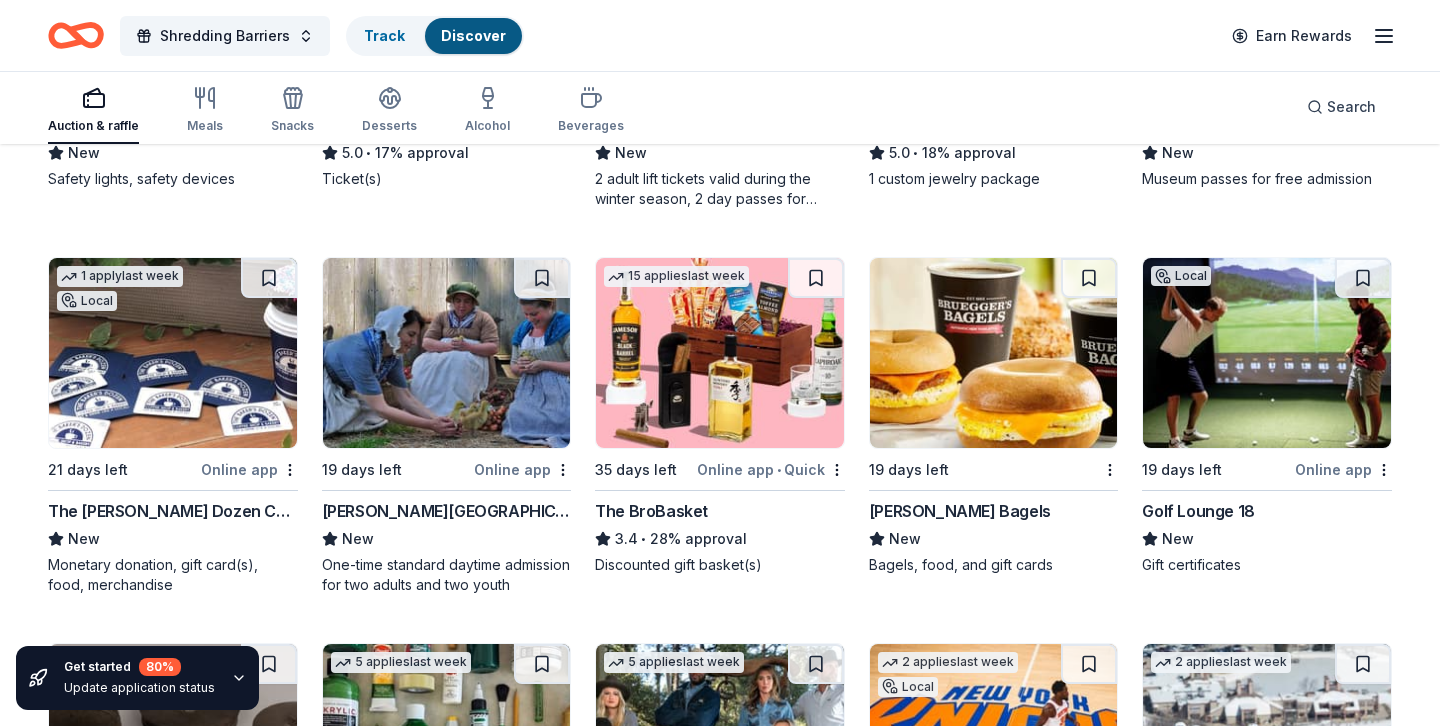 click at bounding box center [994, 353] 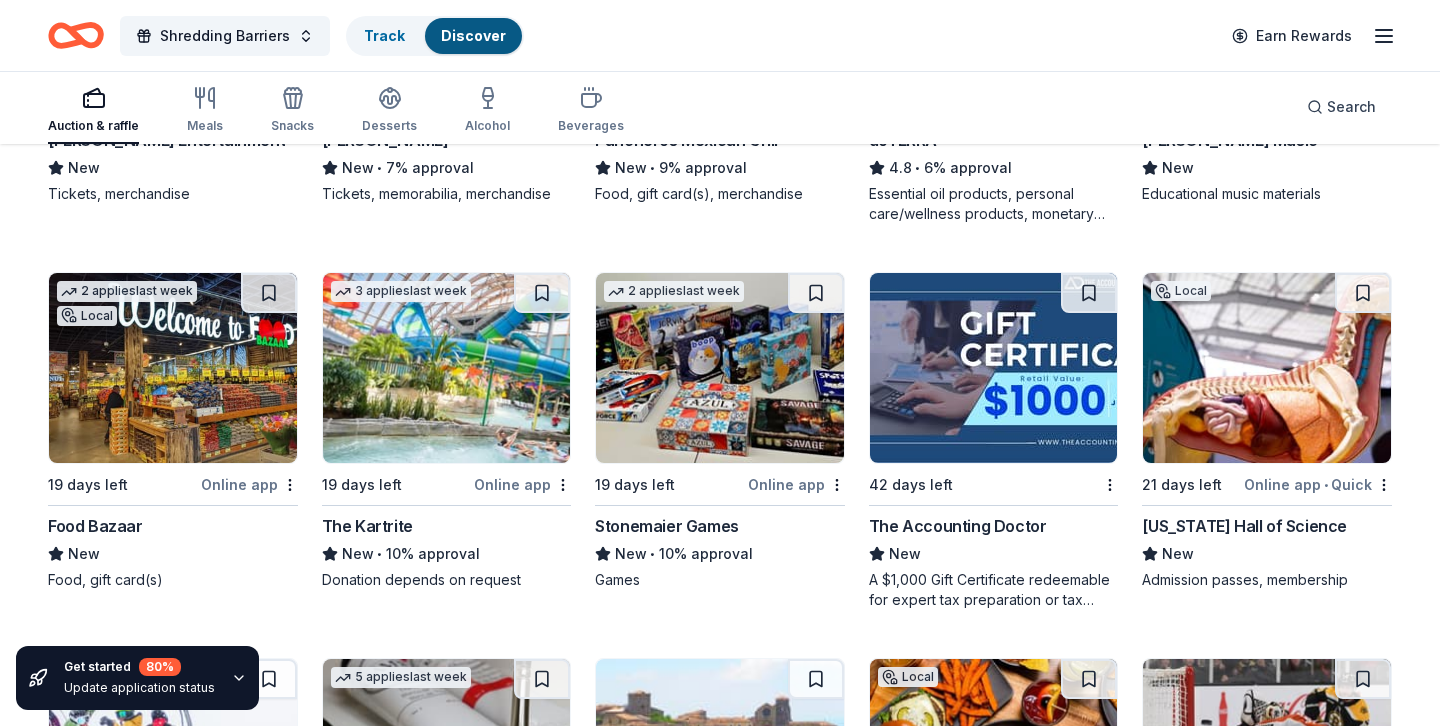 scroll, scrollTop: 4697, scrollLeft: 0, axis: vertical 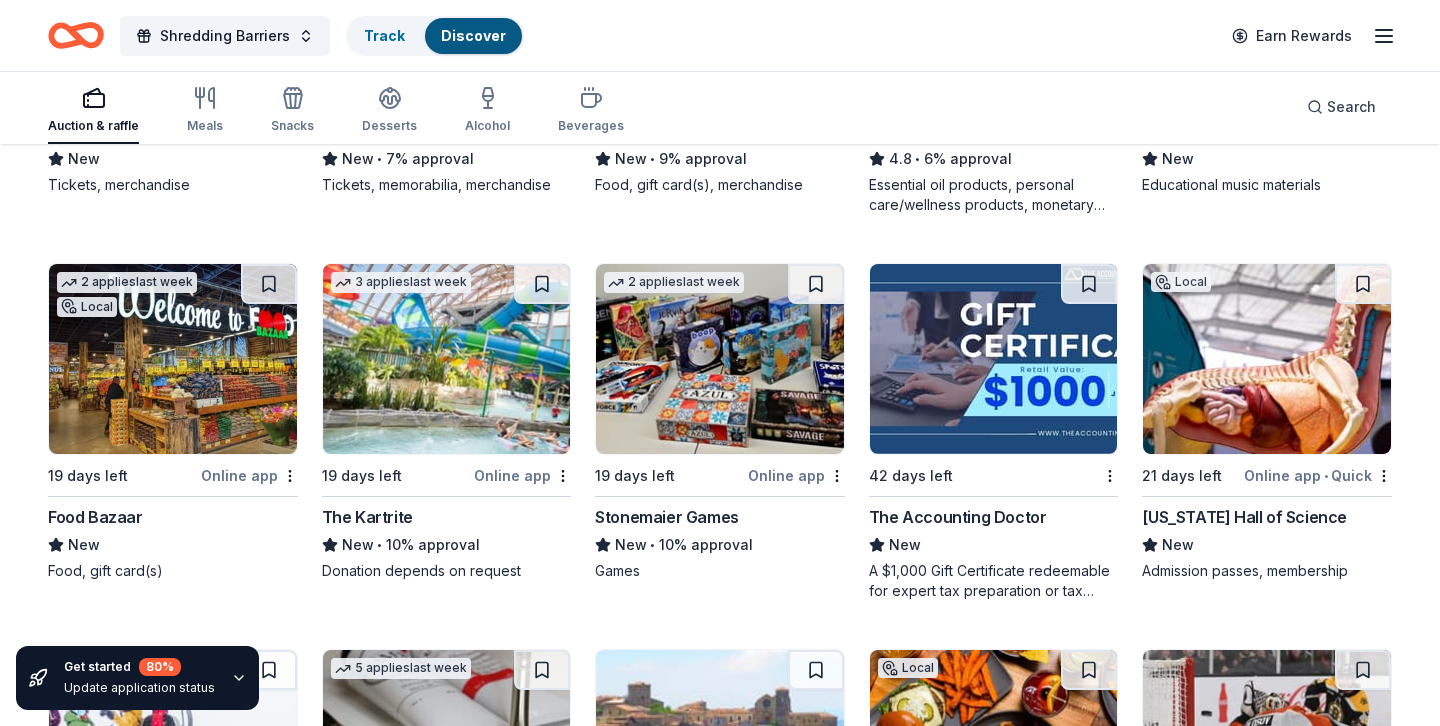 click at bounding box center (1267, 359) 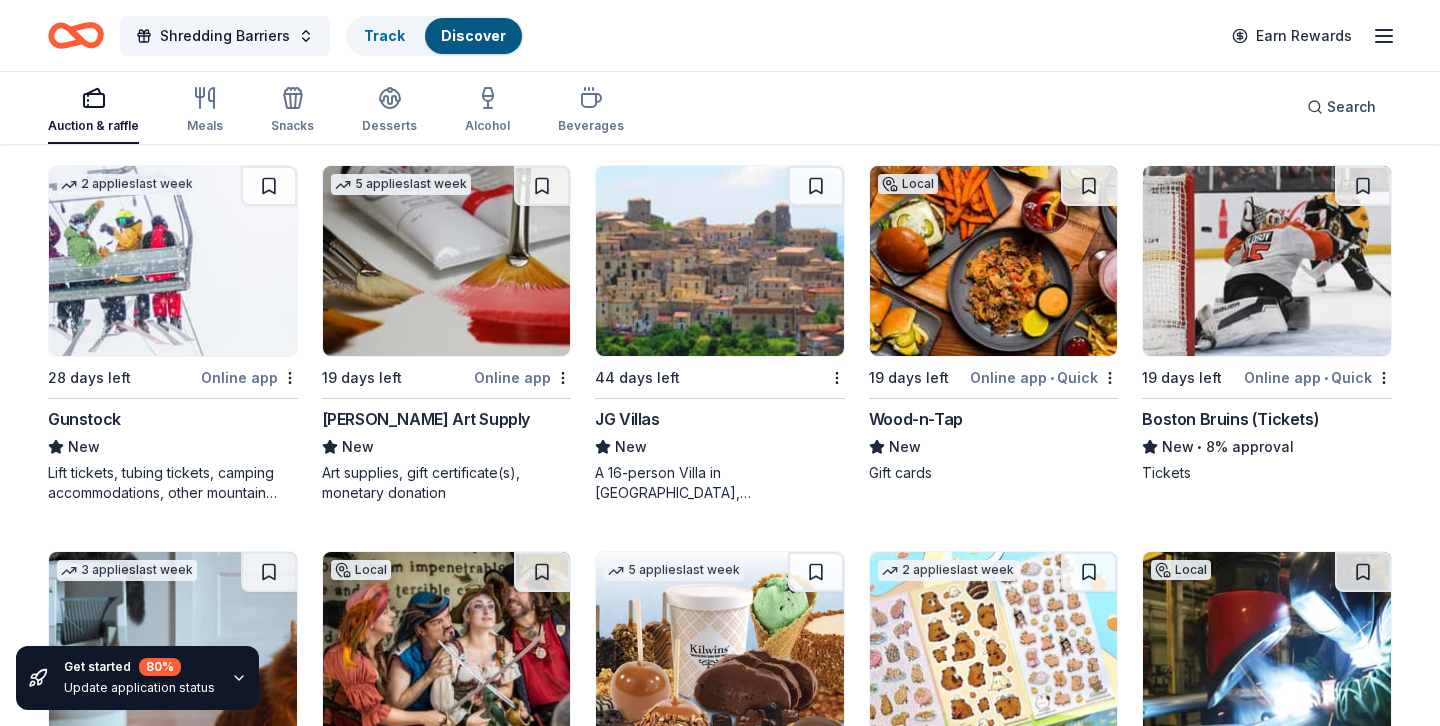 scroll, scrollTop: 5201, scrollLeft: 0, axis: vertical 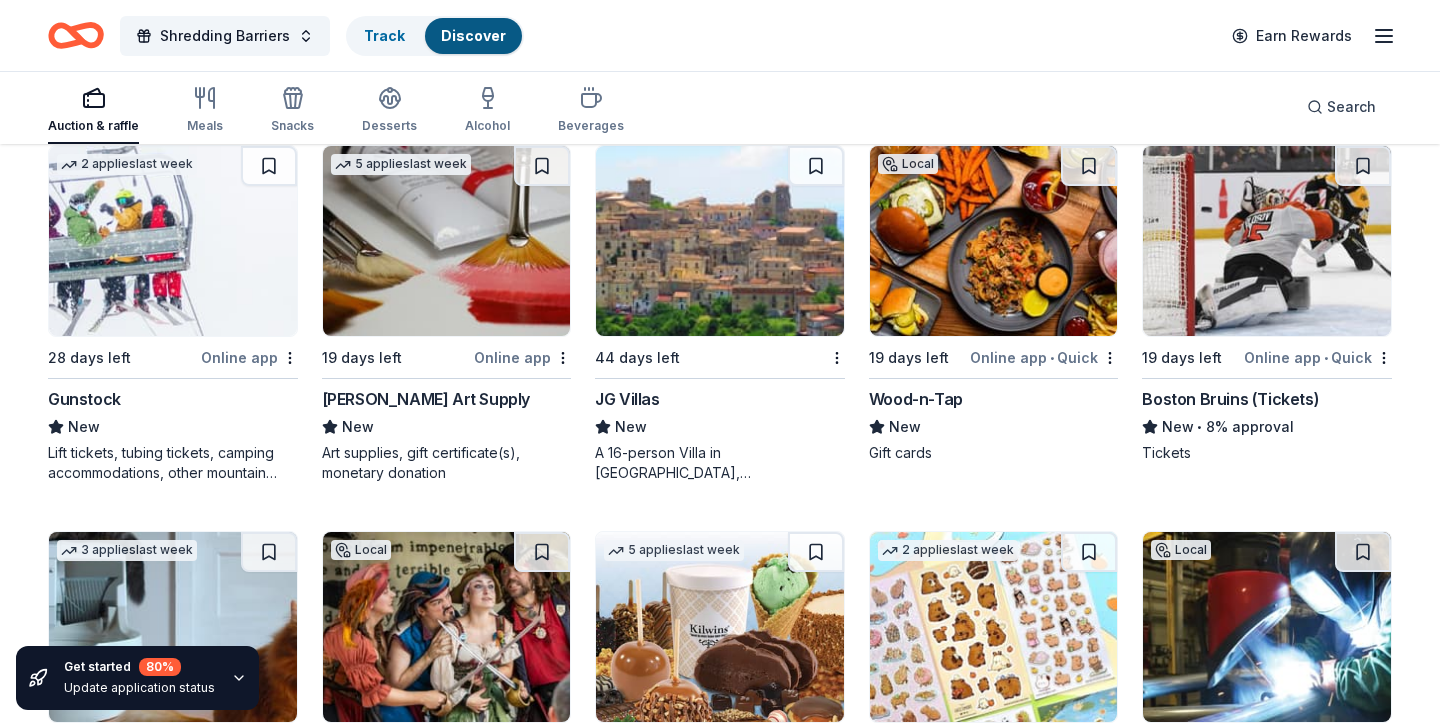 click at bounding box center (994, 241) 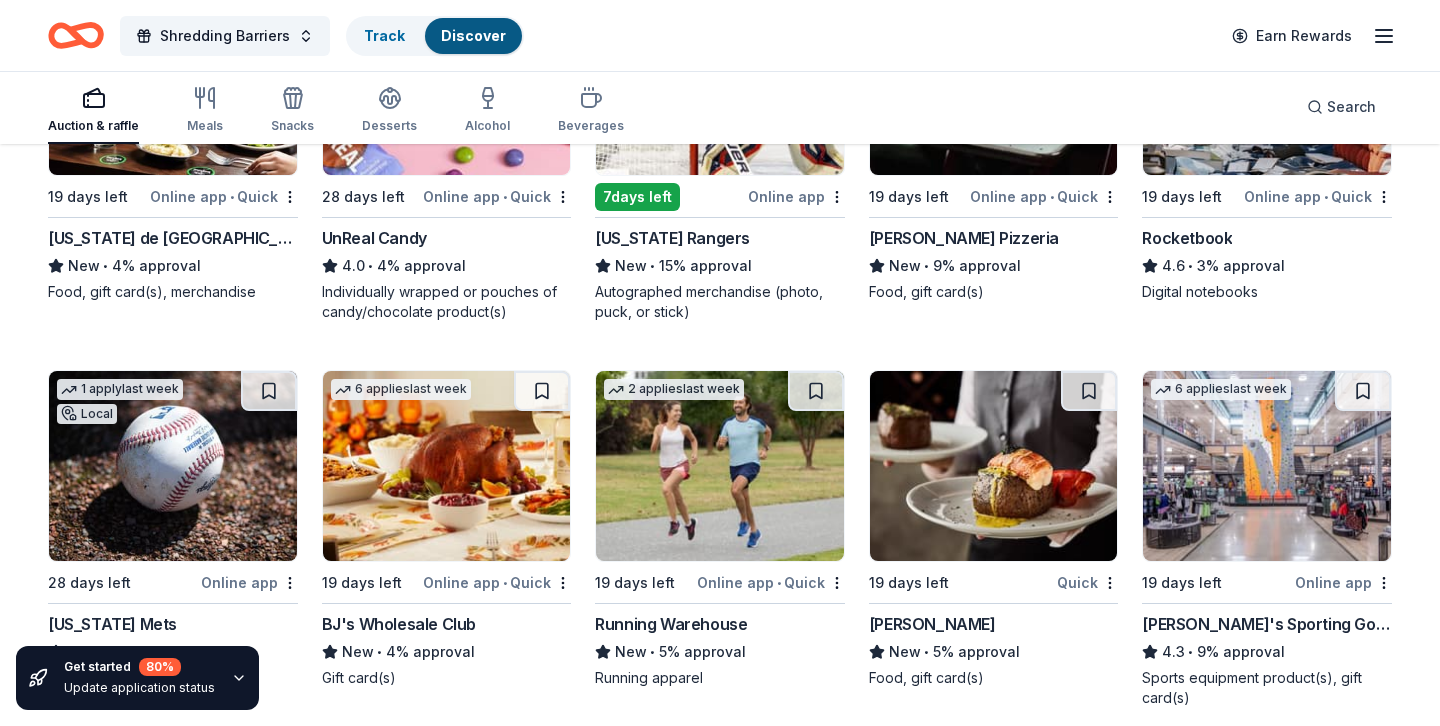 scroll, scrollTop: 6168, scrollLeft: 0, axis: vertical 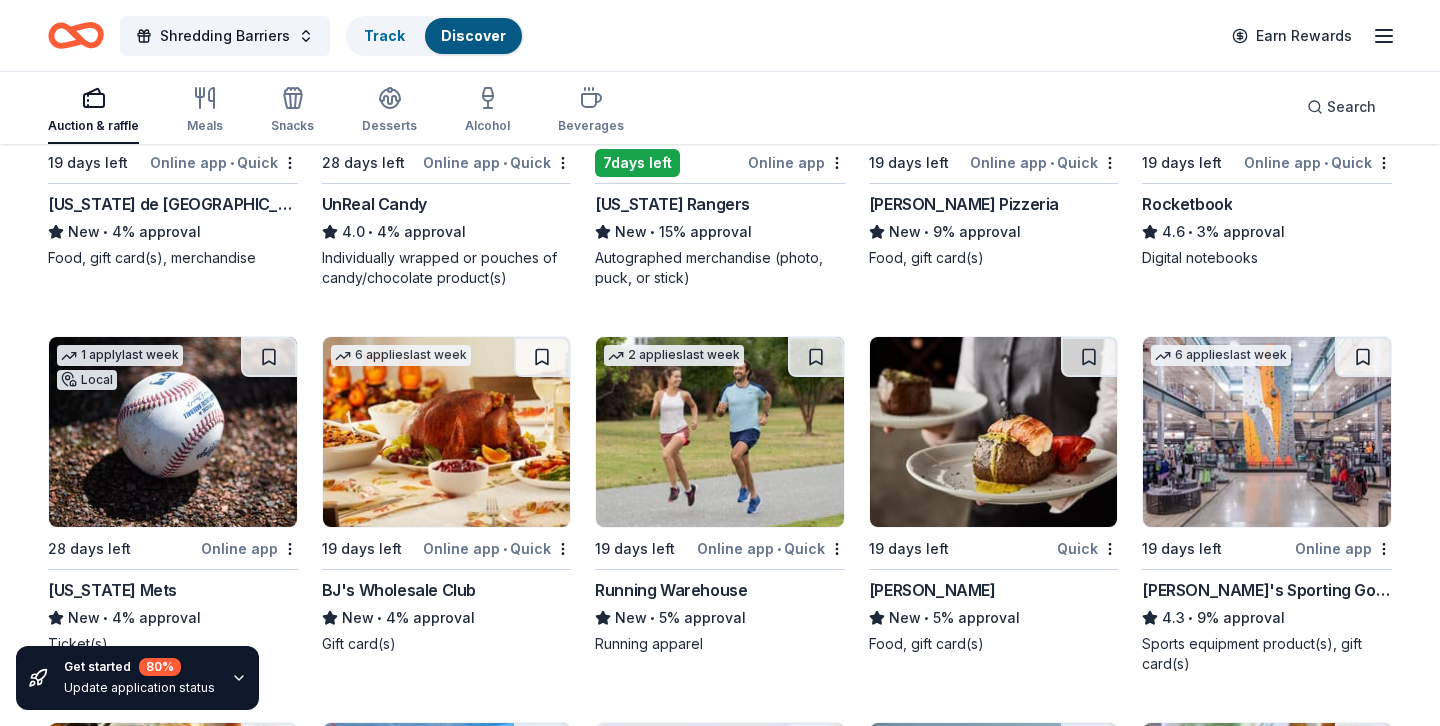 click on "6   applies  last week 19 days left Online app Dick's Sporting Goods 4.3 • 9% approval Sports equipment product(s), gift card(s)" at bounding box center [1267, 505] 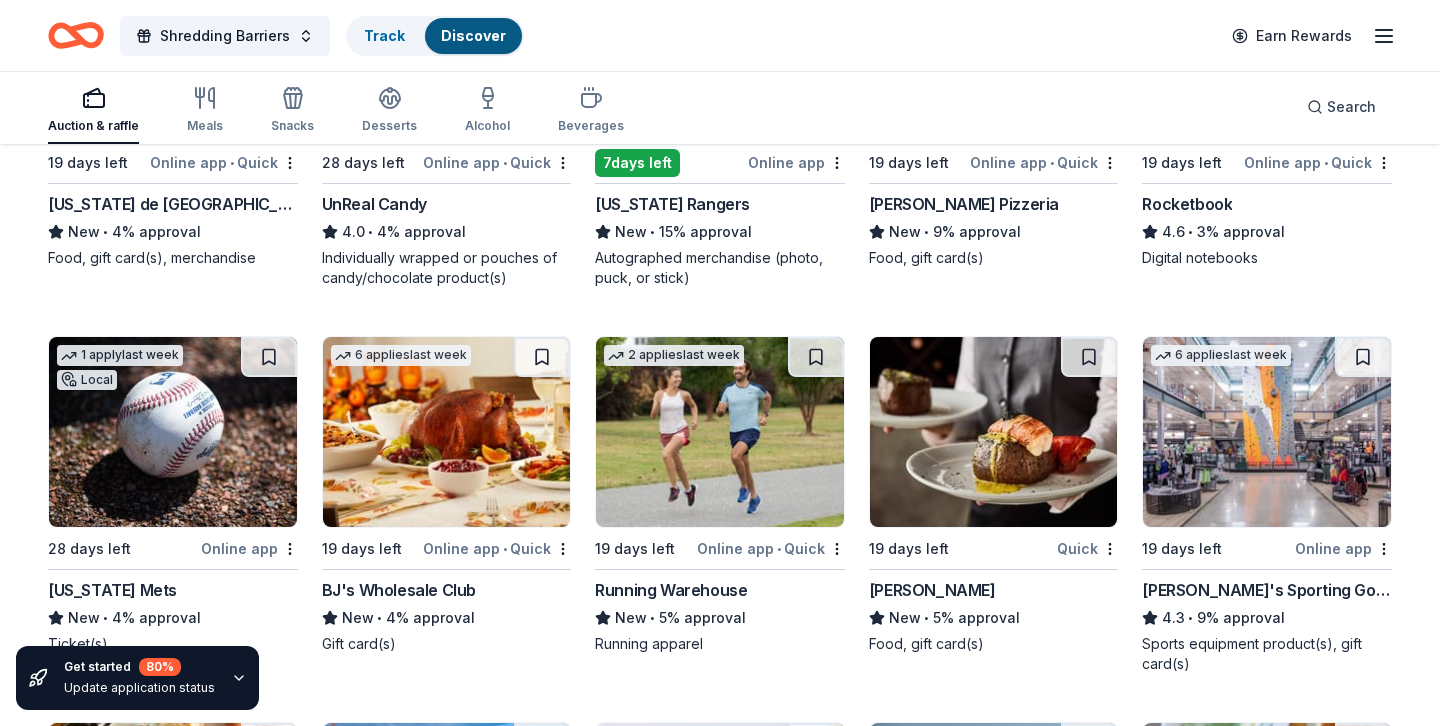 click at bounding box center (447, 432) 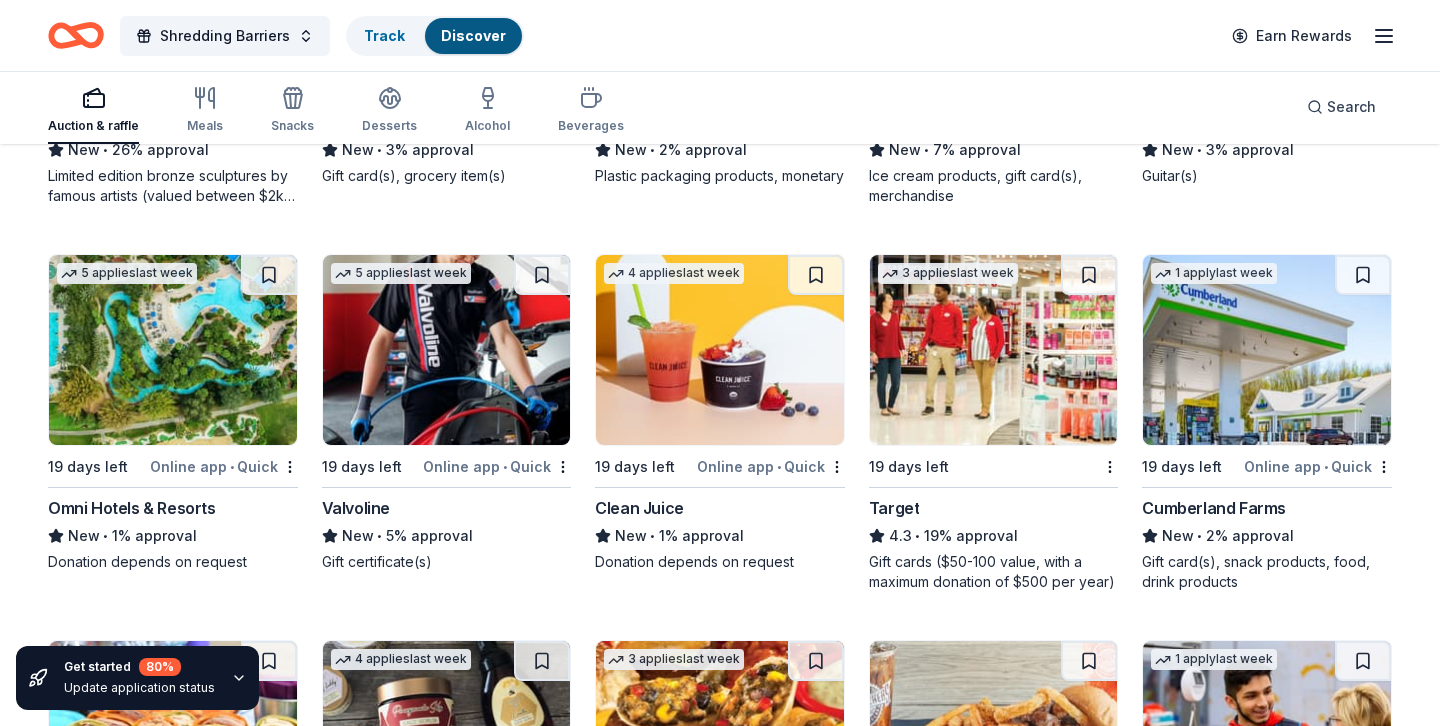 scroll, scrollTop: 7431, scrollLeft: 0, axis: vertical 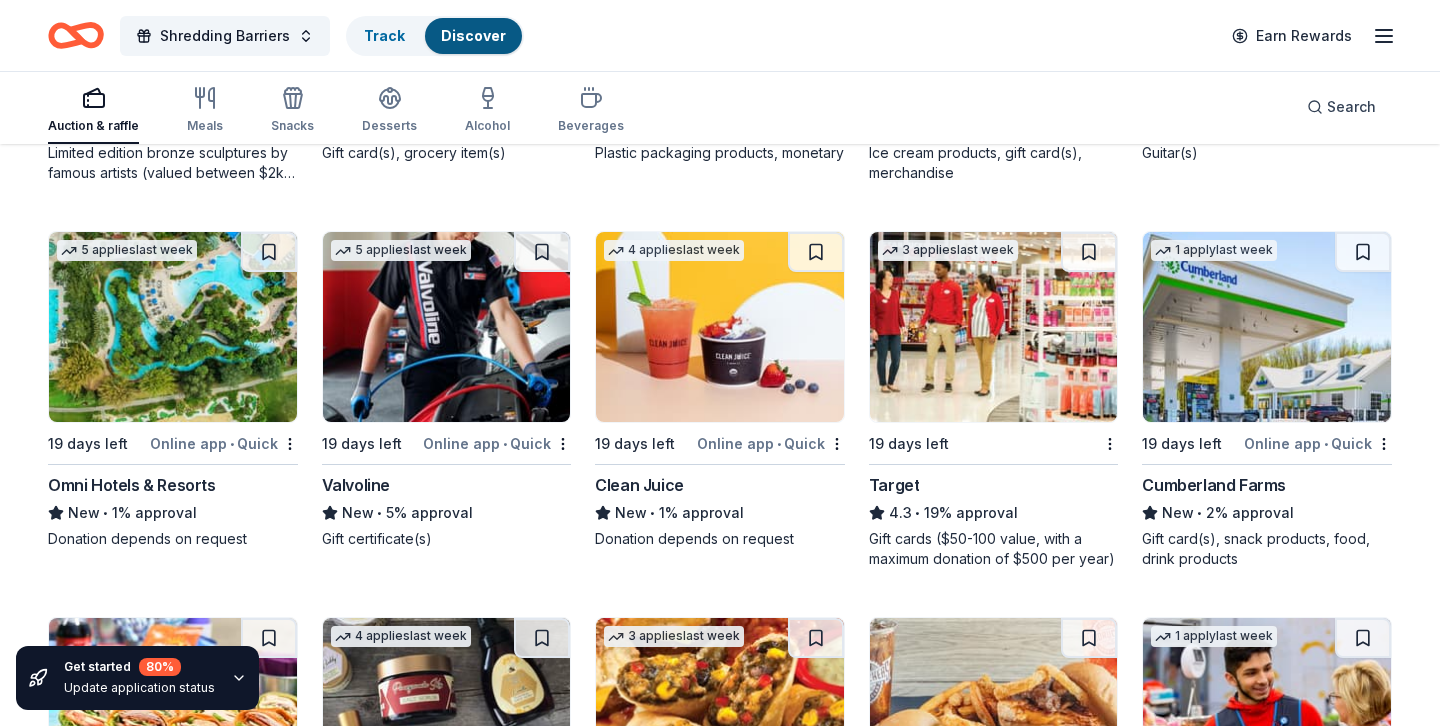 click on "1   apply  last week 19 days left Online app • Quick Cumberland Farms New • 2% approval Gift card(s), snack products, food, drink products" at bounding box center (1267, 400) 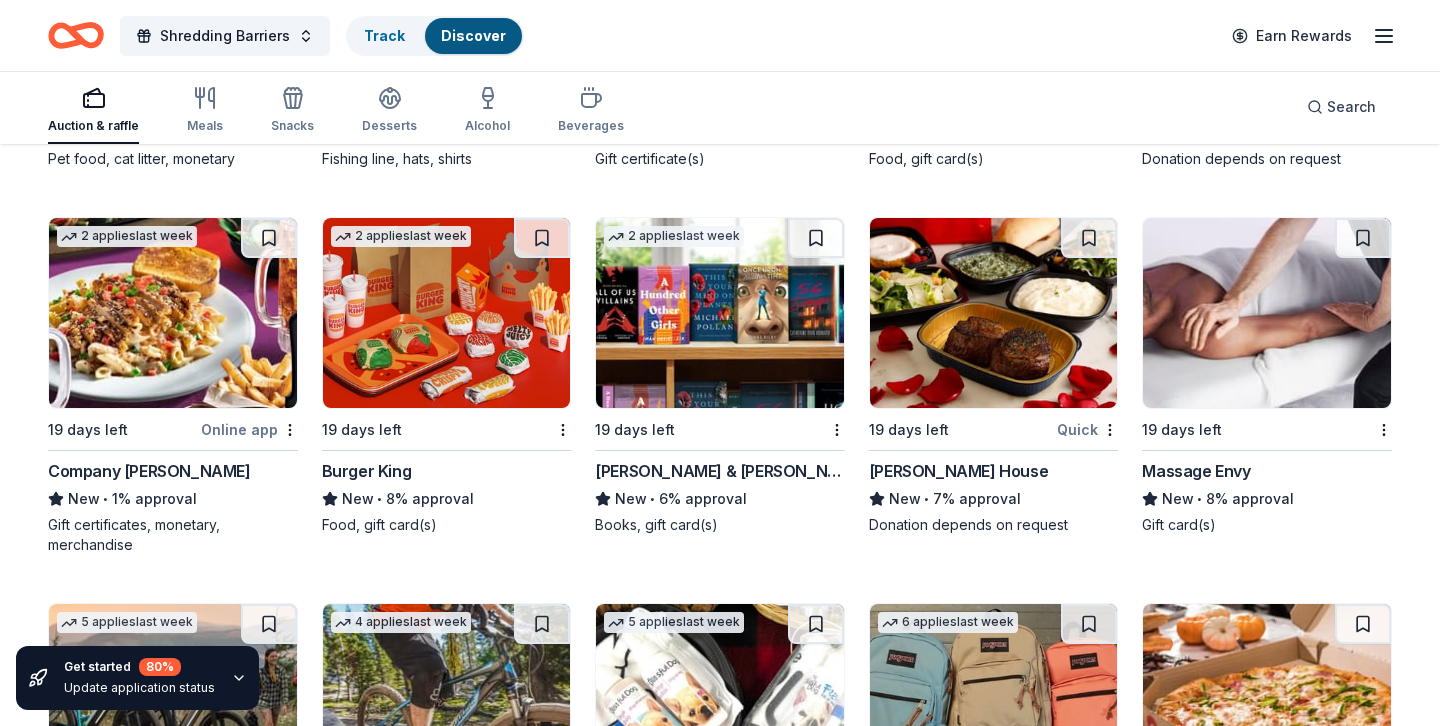 scroll, scrollTop: 8951, scrollLeft: 0, axis: vertical 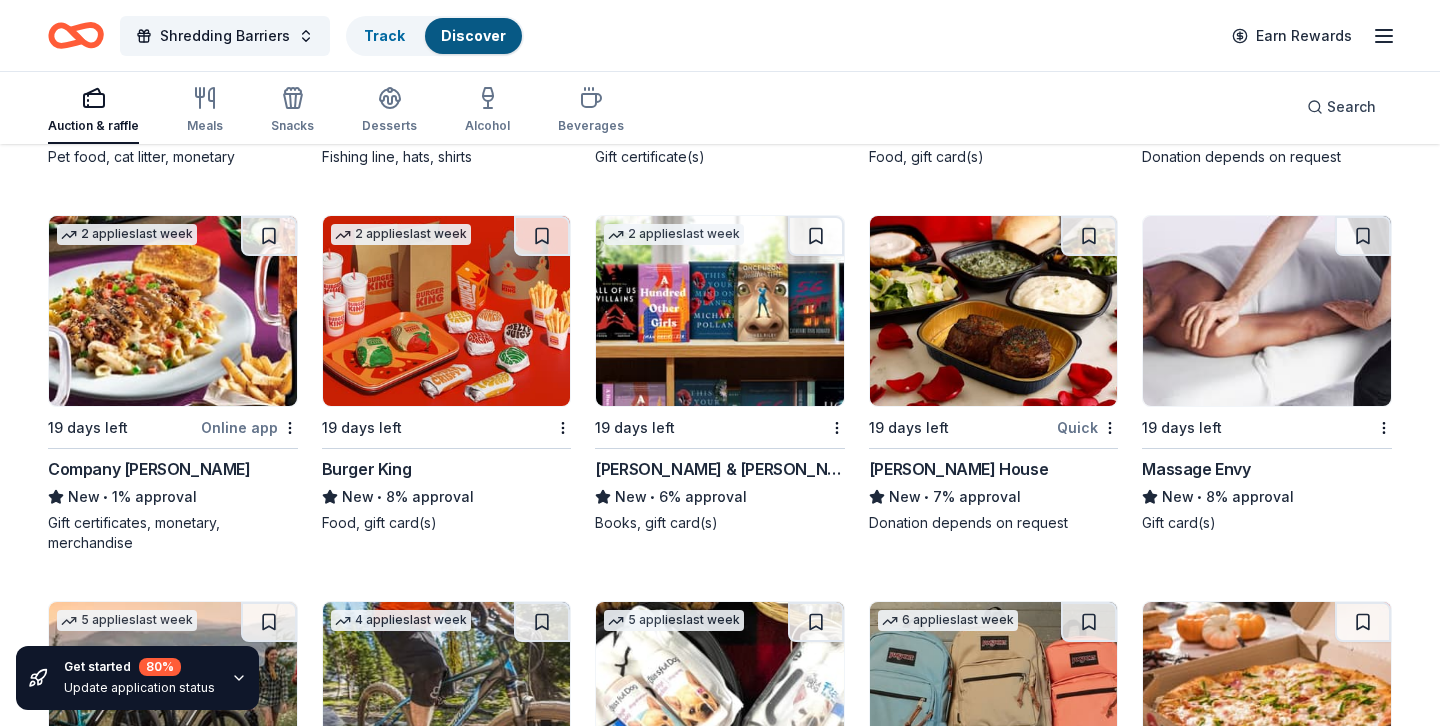 click at bounding box center [1267, 311] 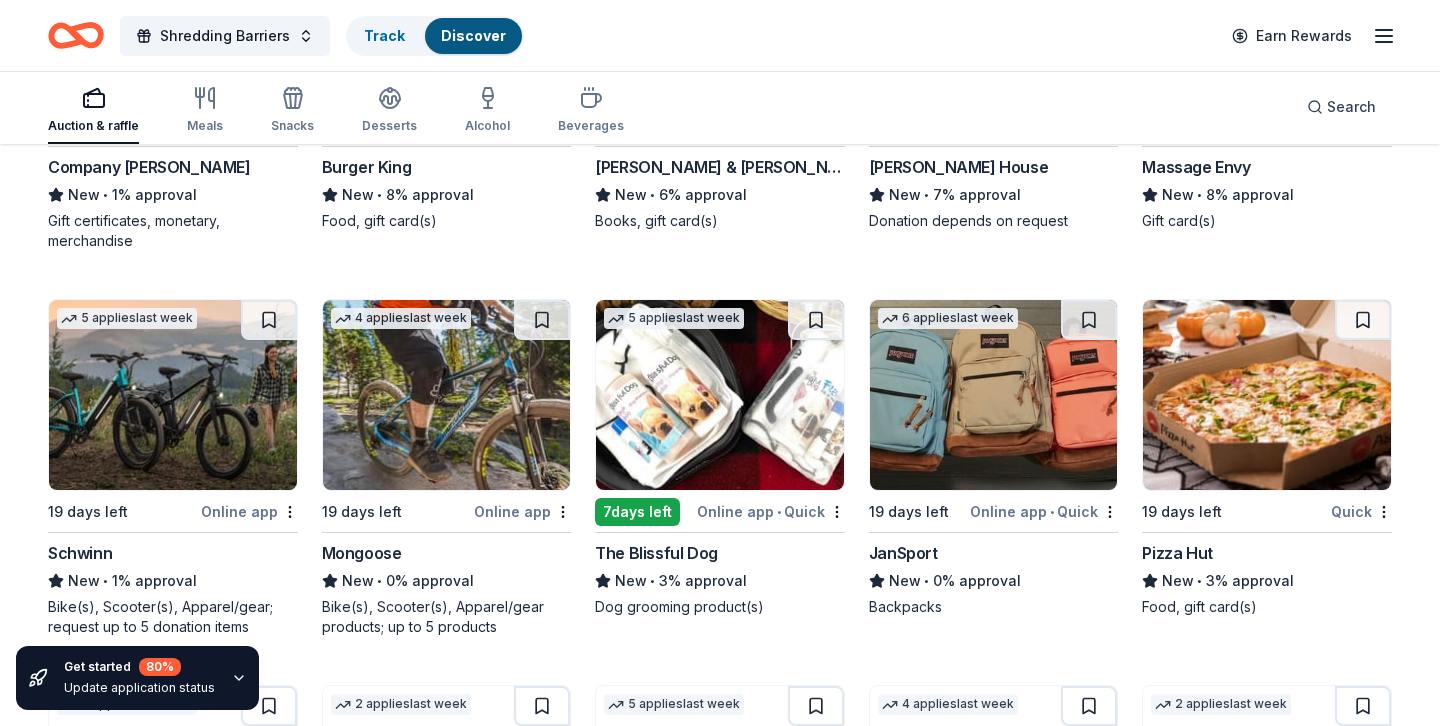 scroll, scrollTop: 9255, scrollLeft: 0, axis: vertical 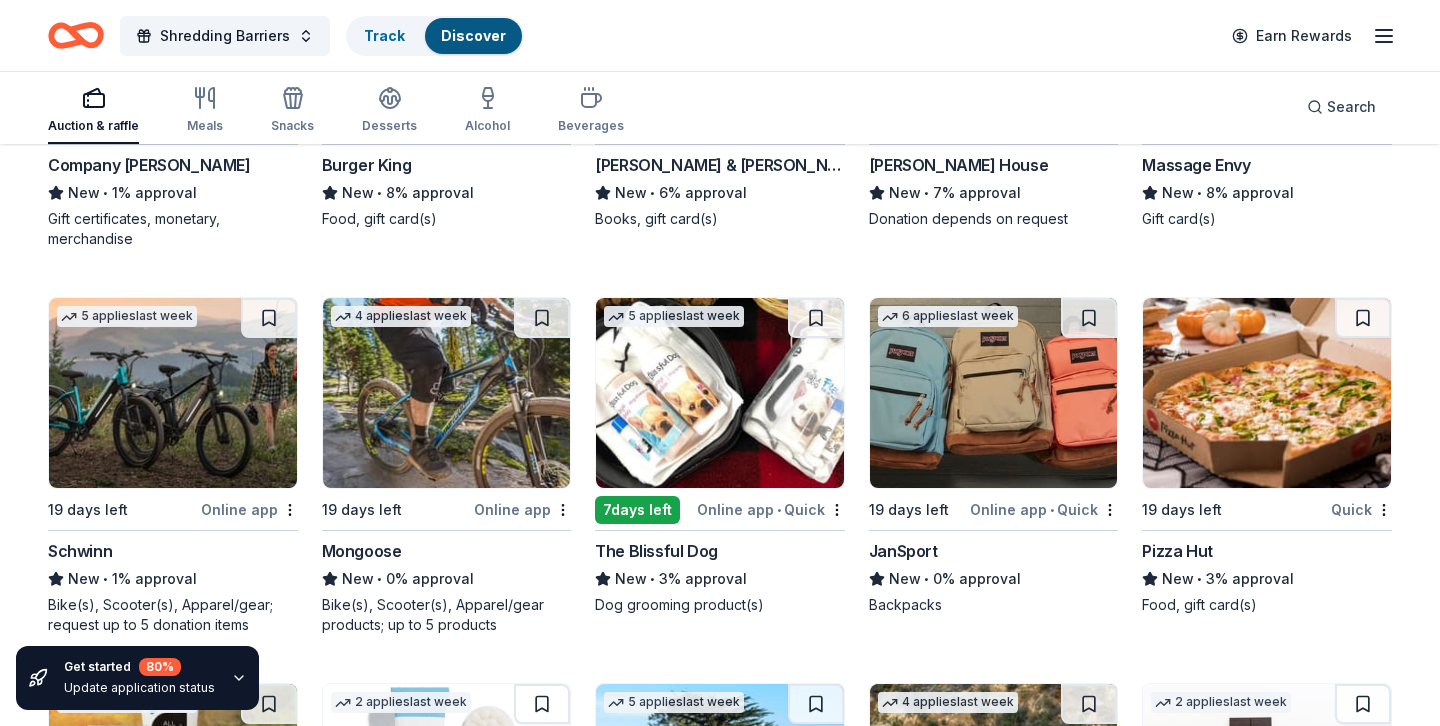 click on "6   applies  last week 19 days left Online app • Quick JanSport New • 0% approval Backpacks" at bounding box center [994, 456] 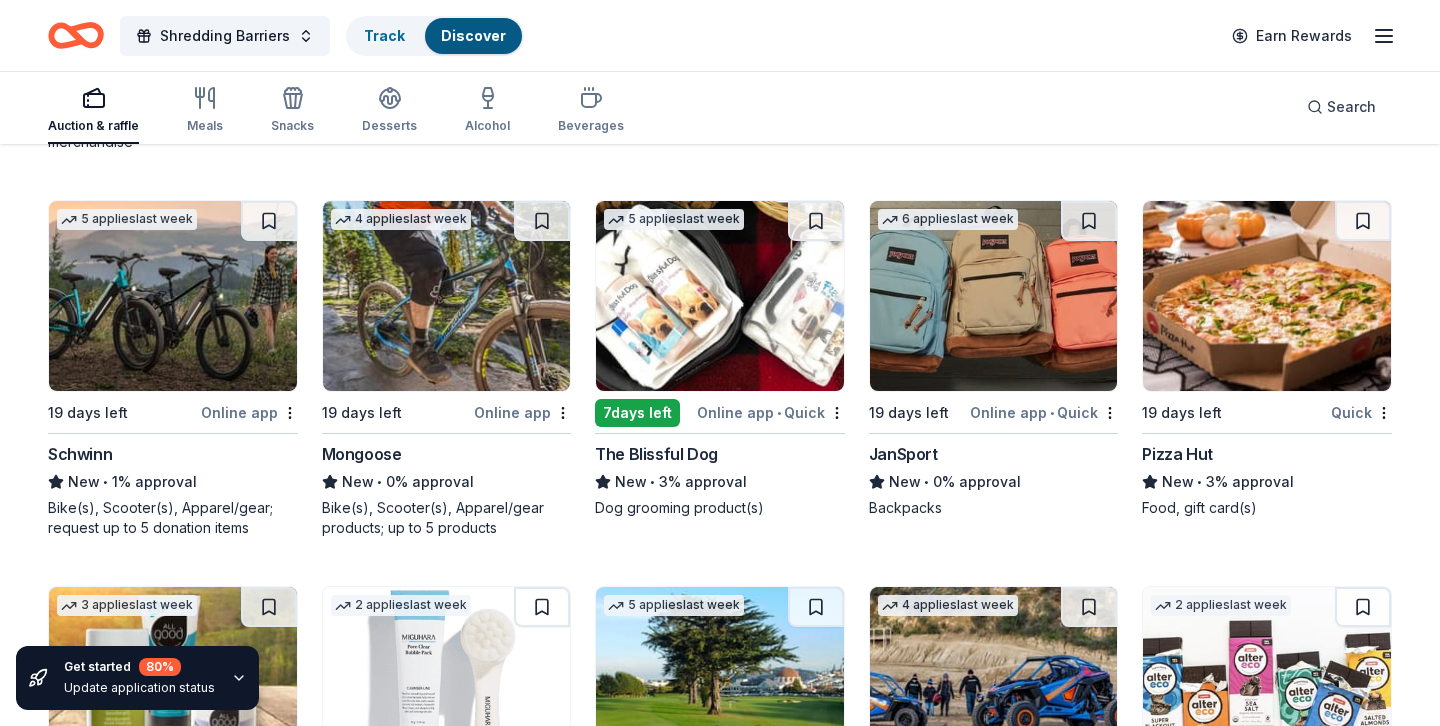 scroll, scrollTop: 9354, scrollLeft: 0, axis: vertical 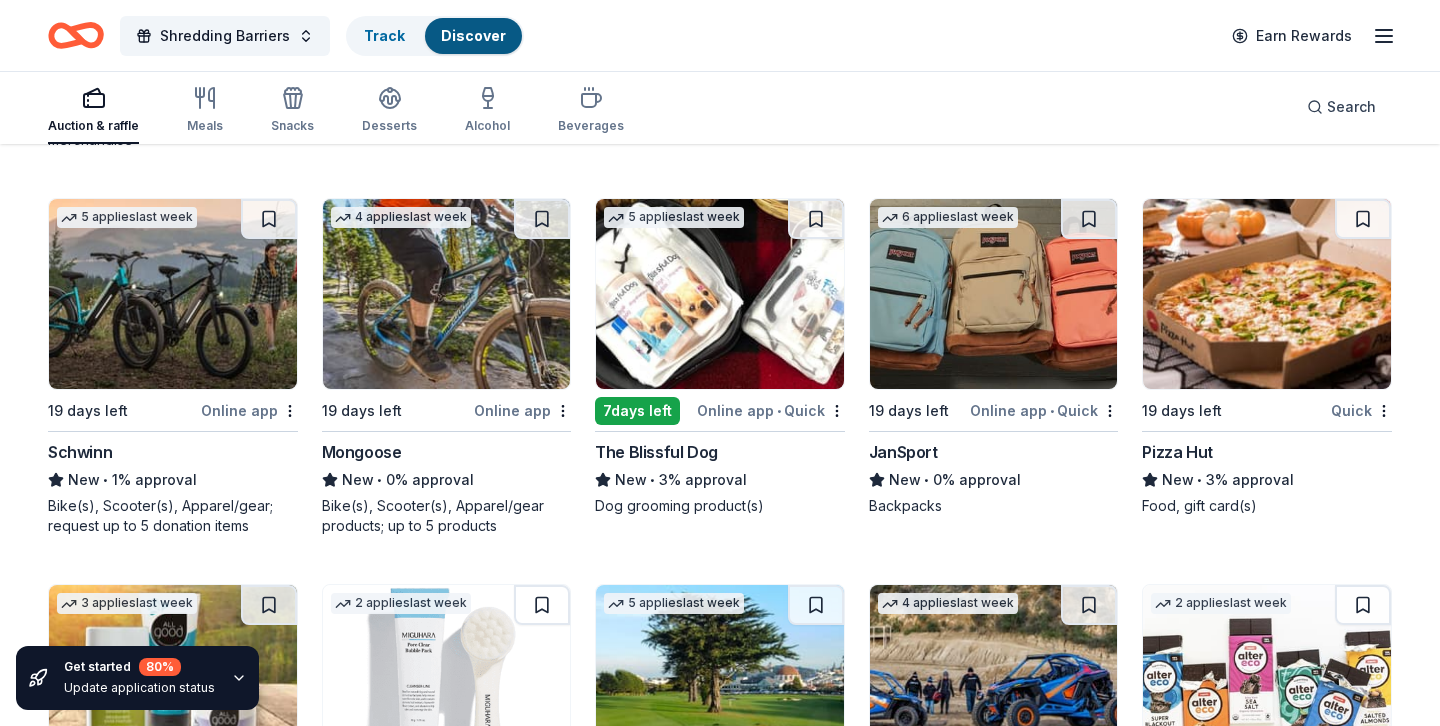 click at bounding box center [447, 294] 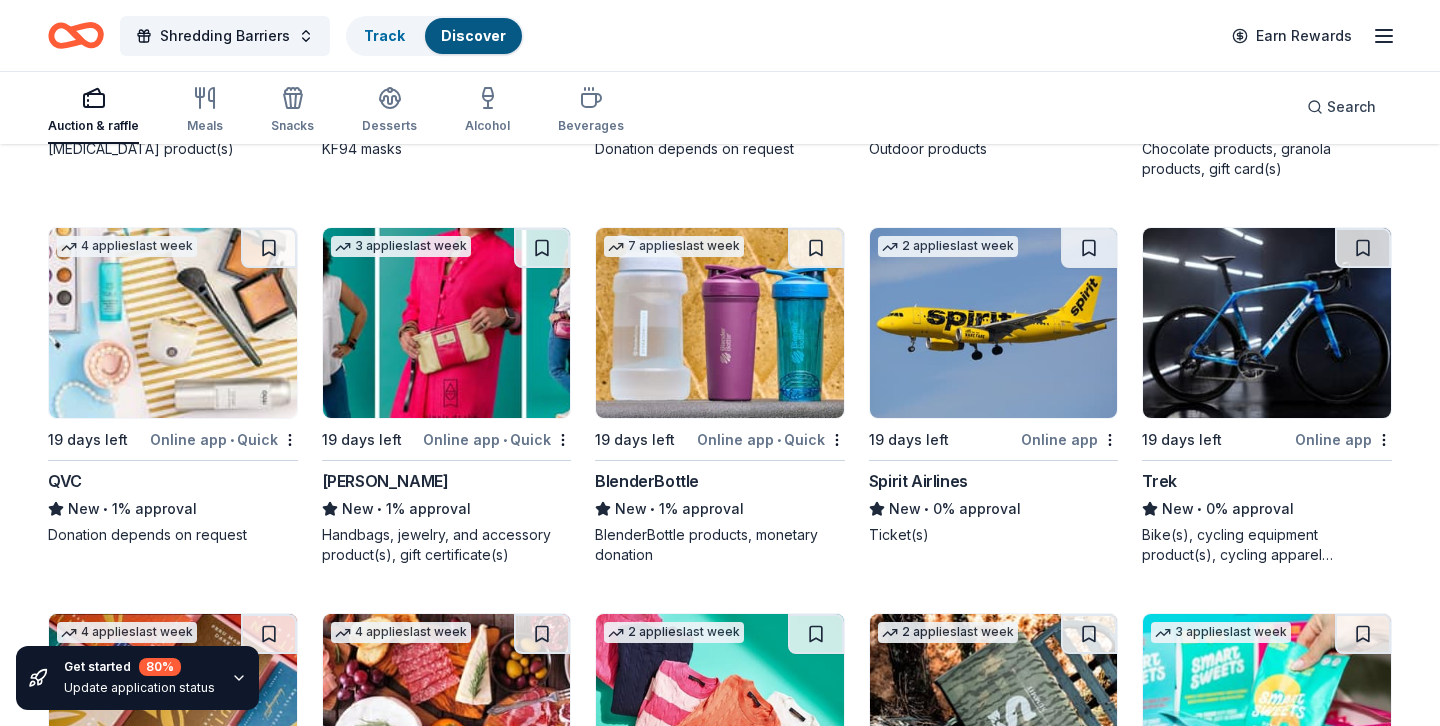 scroll, scrollTop: 10098, scrollLeft: 0, axis: vertical 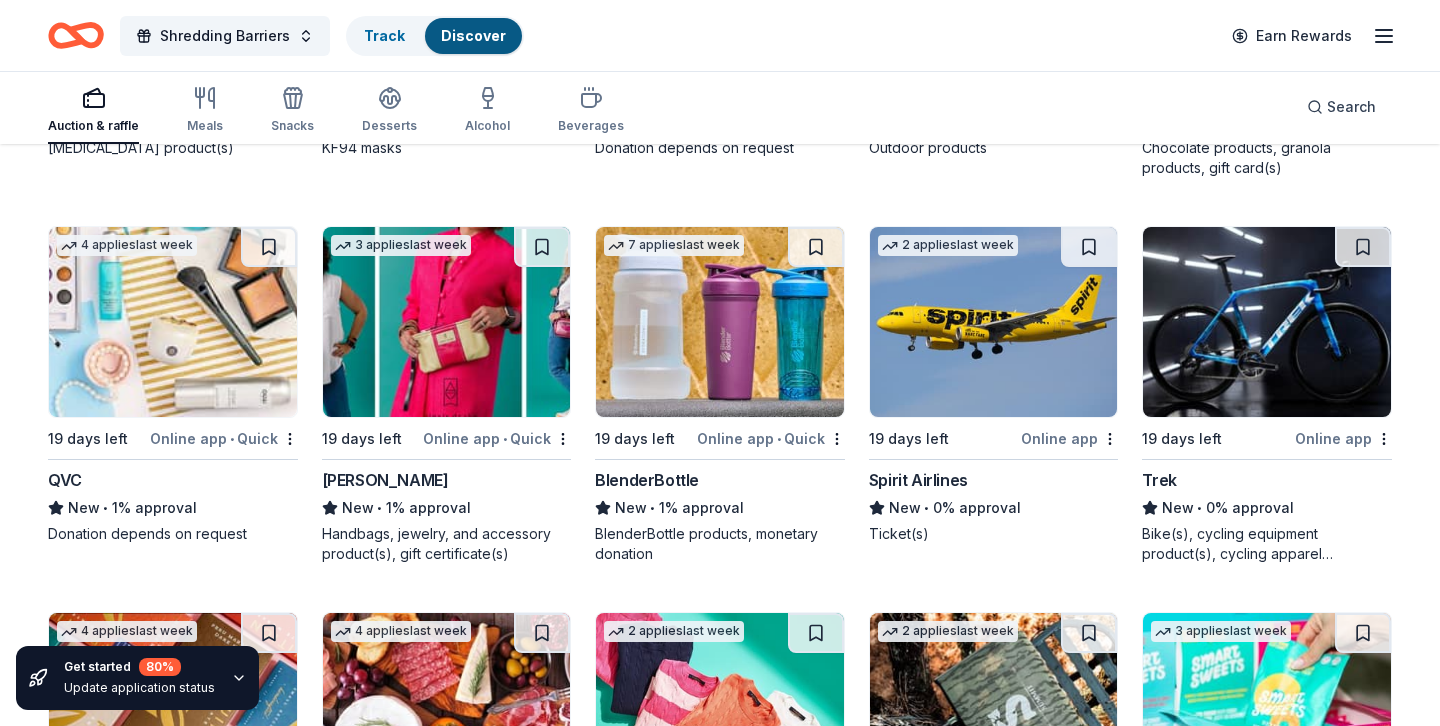 click at bounding box center (447, 322) 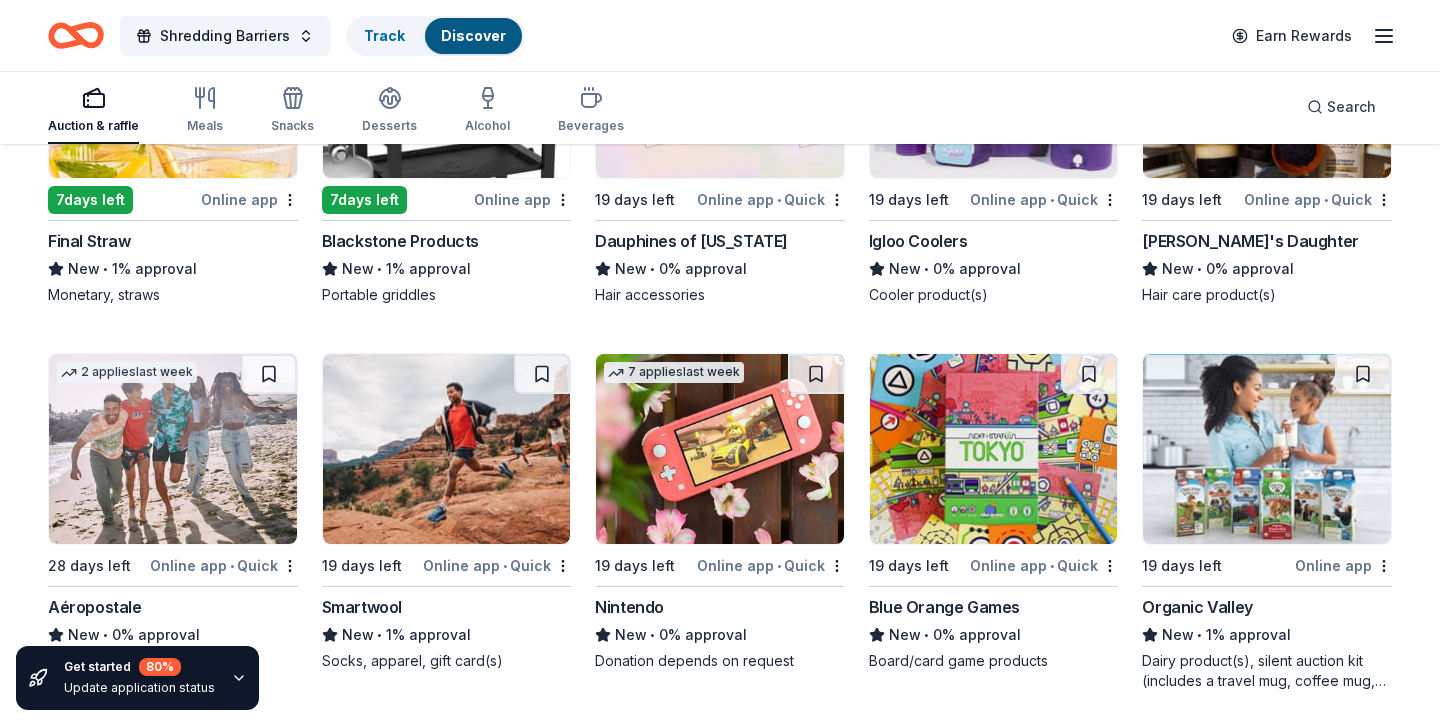 scroll, scrollTop: 11886, scrollLeft: 0, axis: vertical 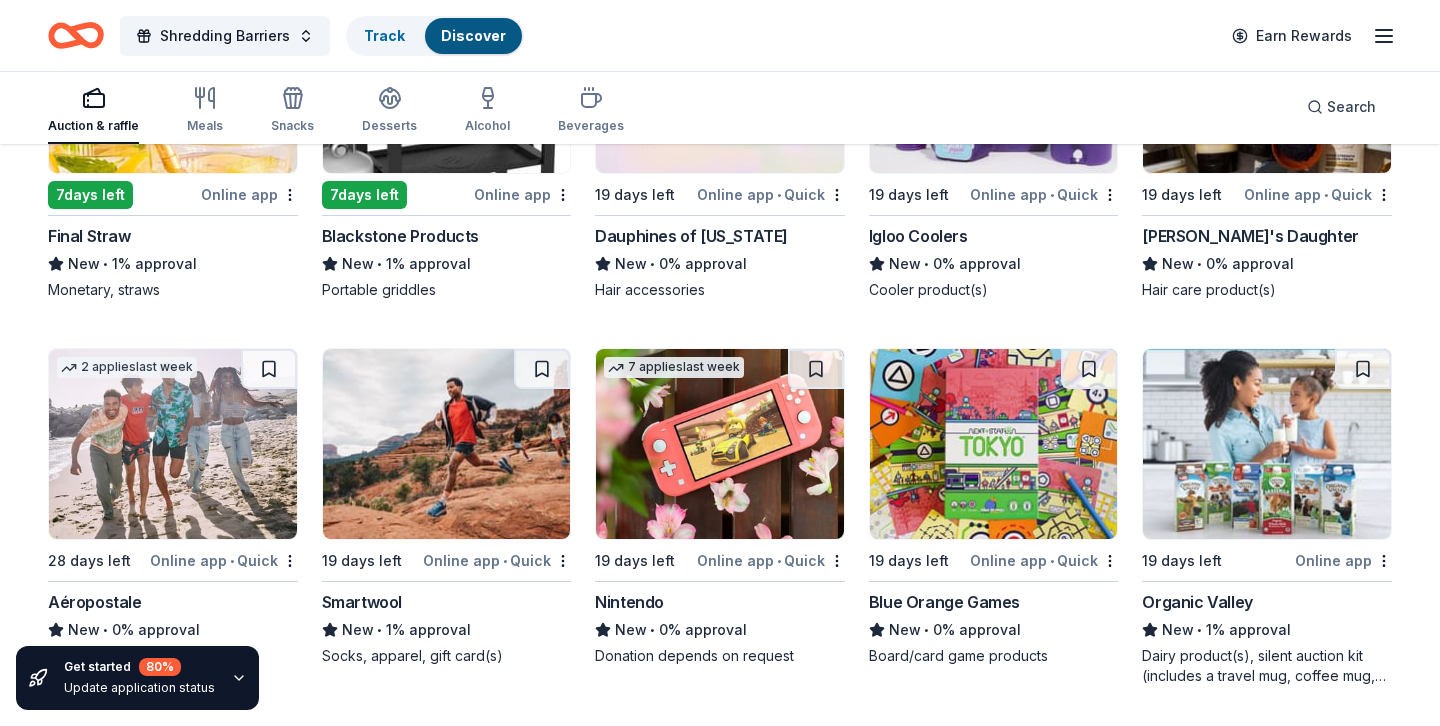 click at bounding box center (447, 444) 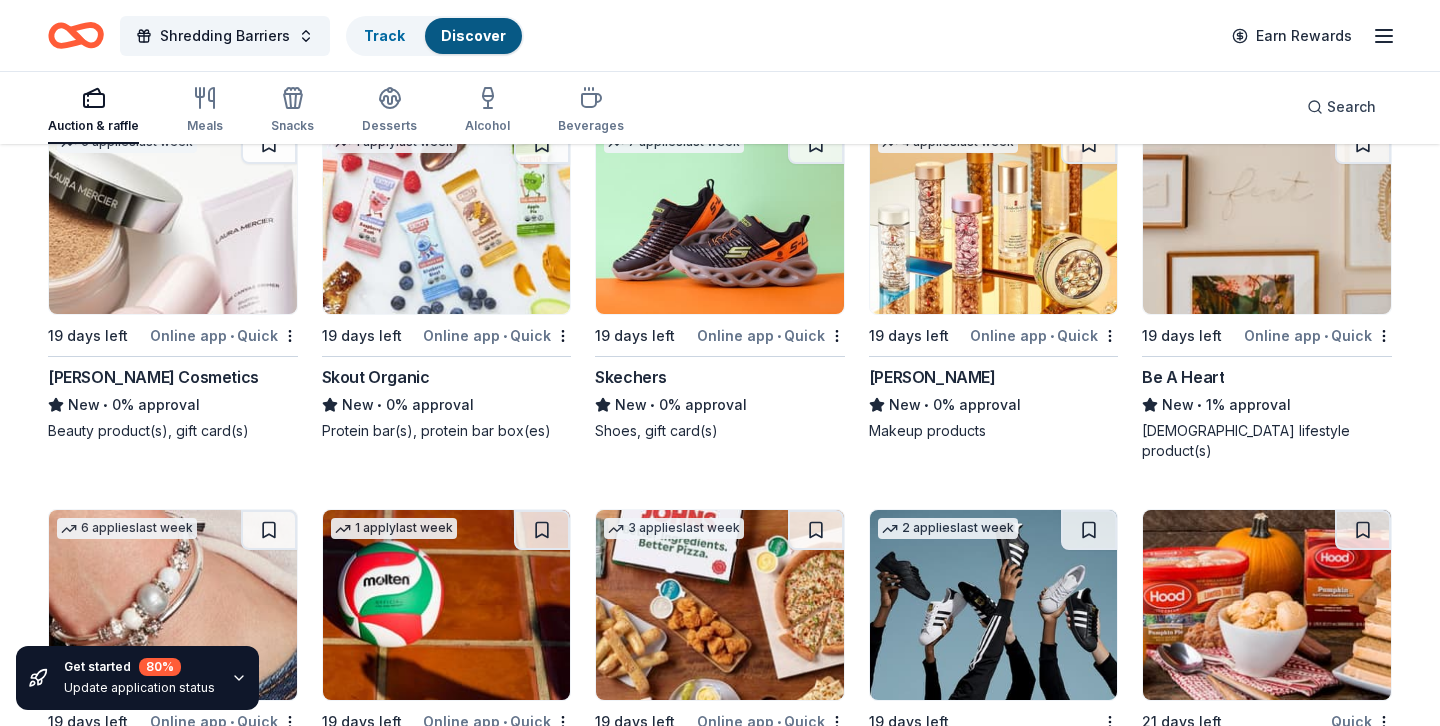 scroll, scrollTop: 12451, scrollLeft: 0, axis: vertical 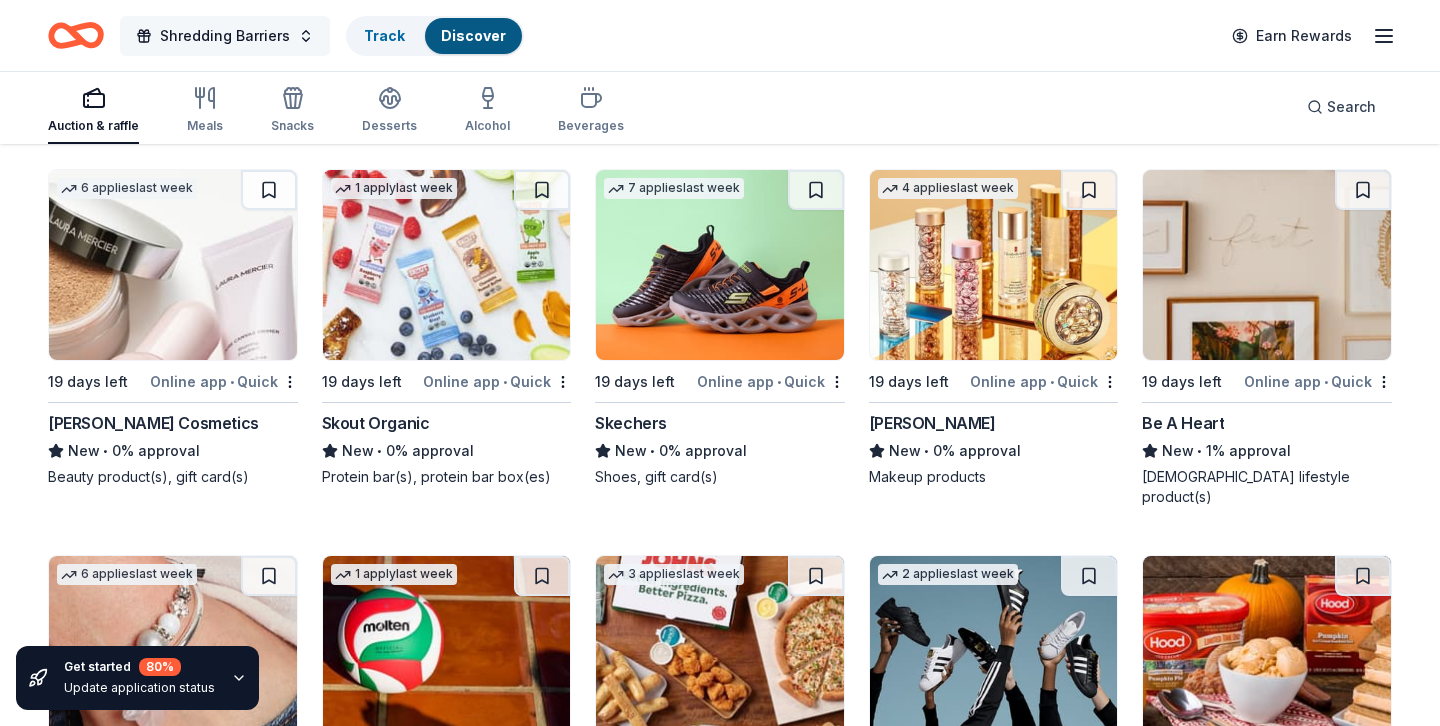 click on "Shredding Barriers" at bounding box center (225, 36) 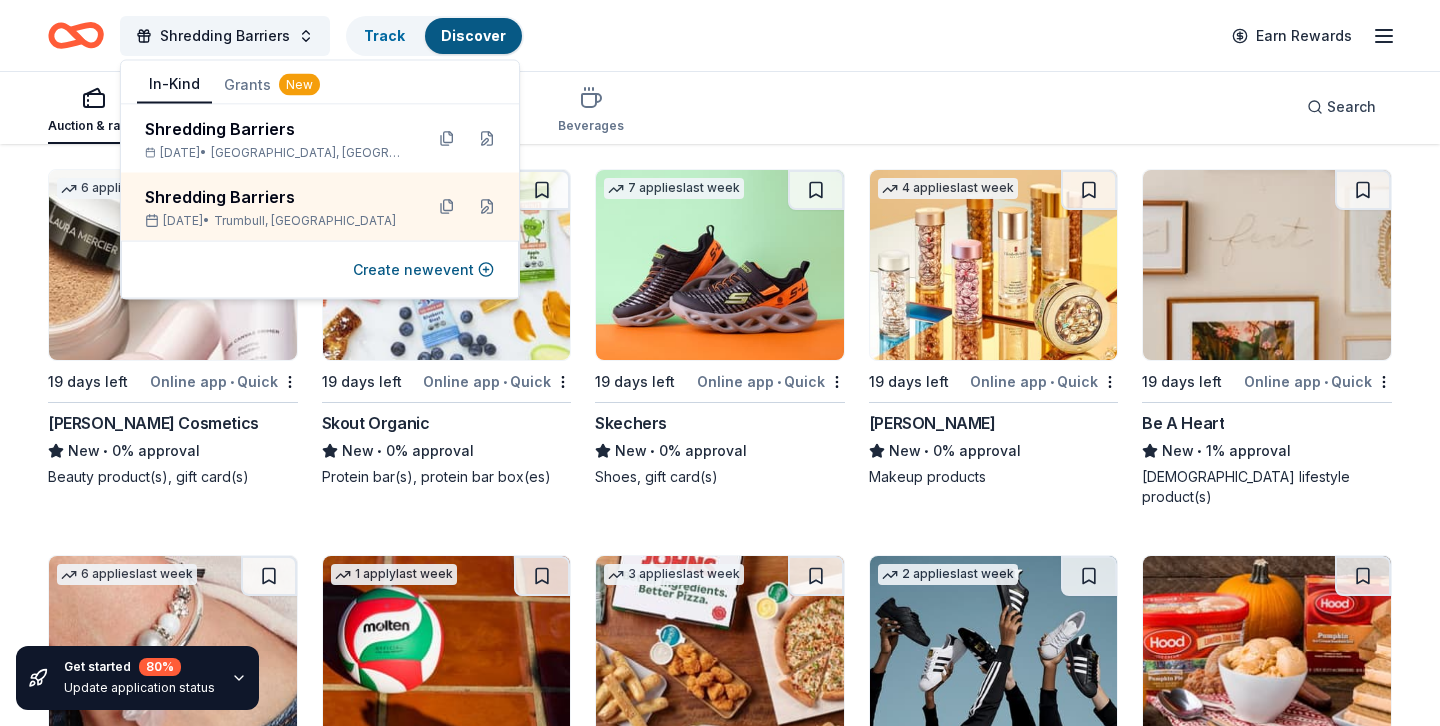 click on "Shredding Barriers Track  Discover Earn Rewards" at bounding box center (720, 35) 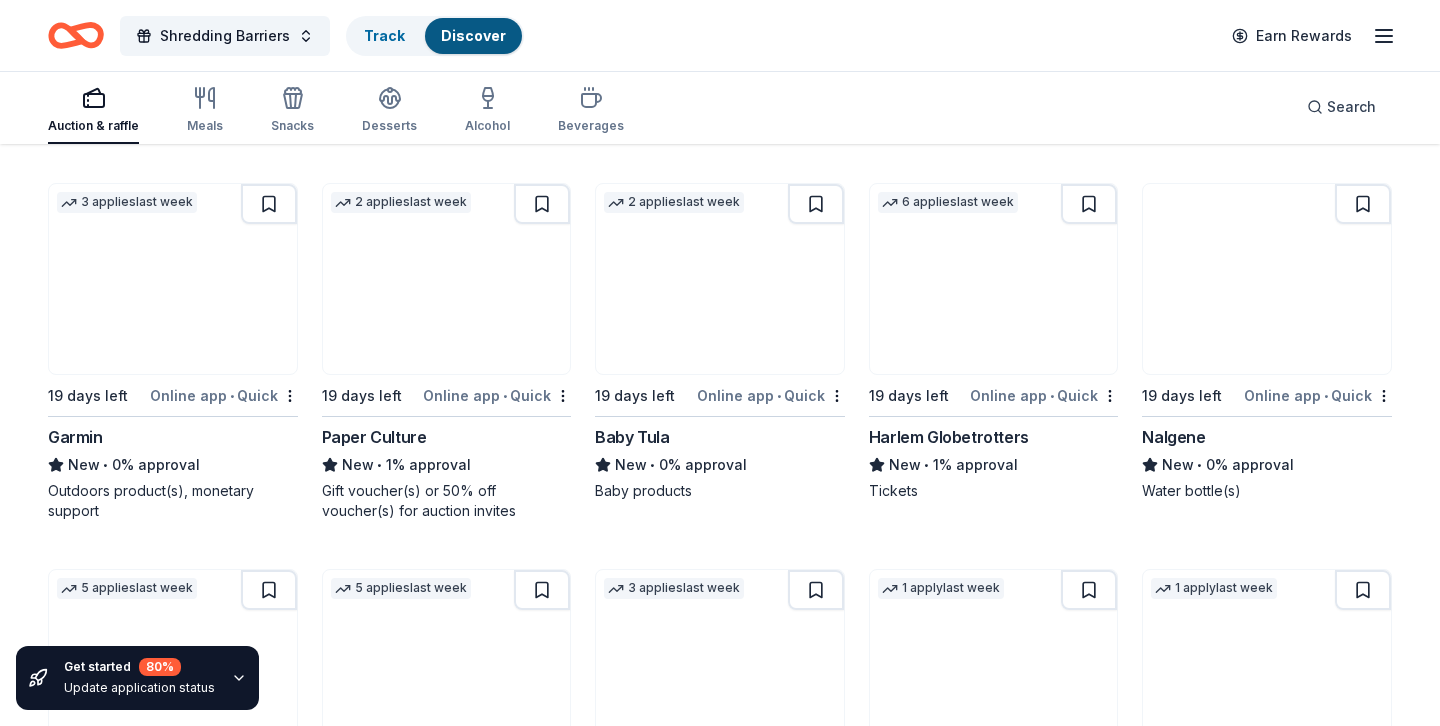 scroll, scrollTop: 10901, scrollLeft: 0, axis: vertical 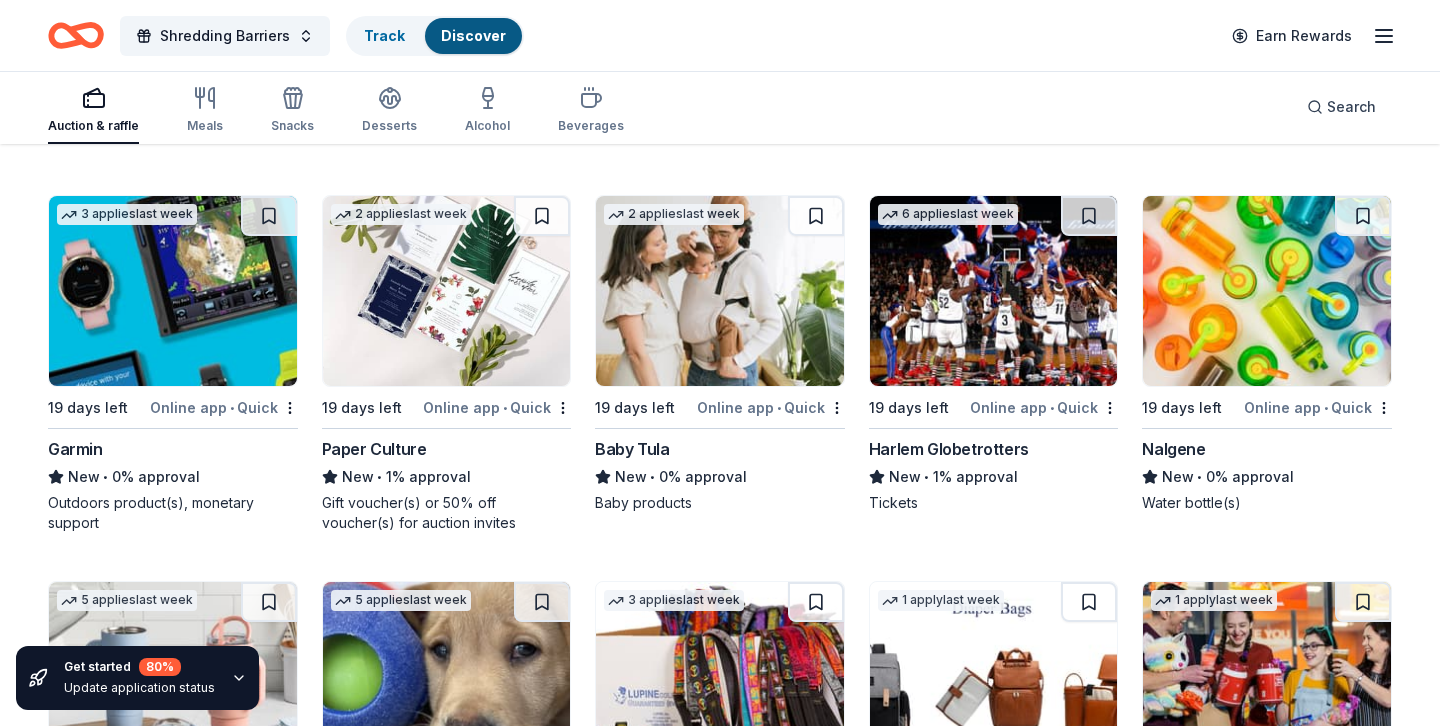 click at bounding box center [1267, 291] 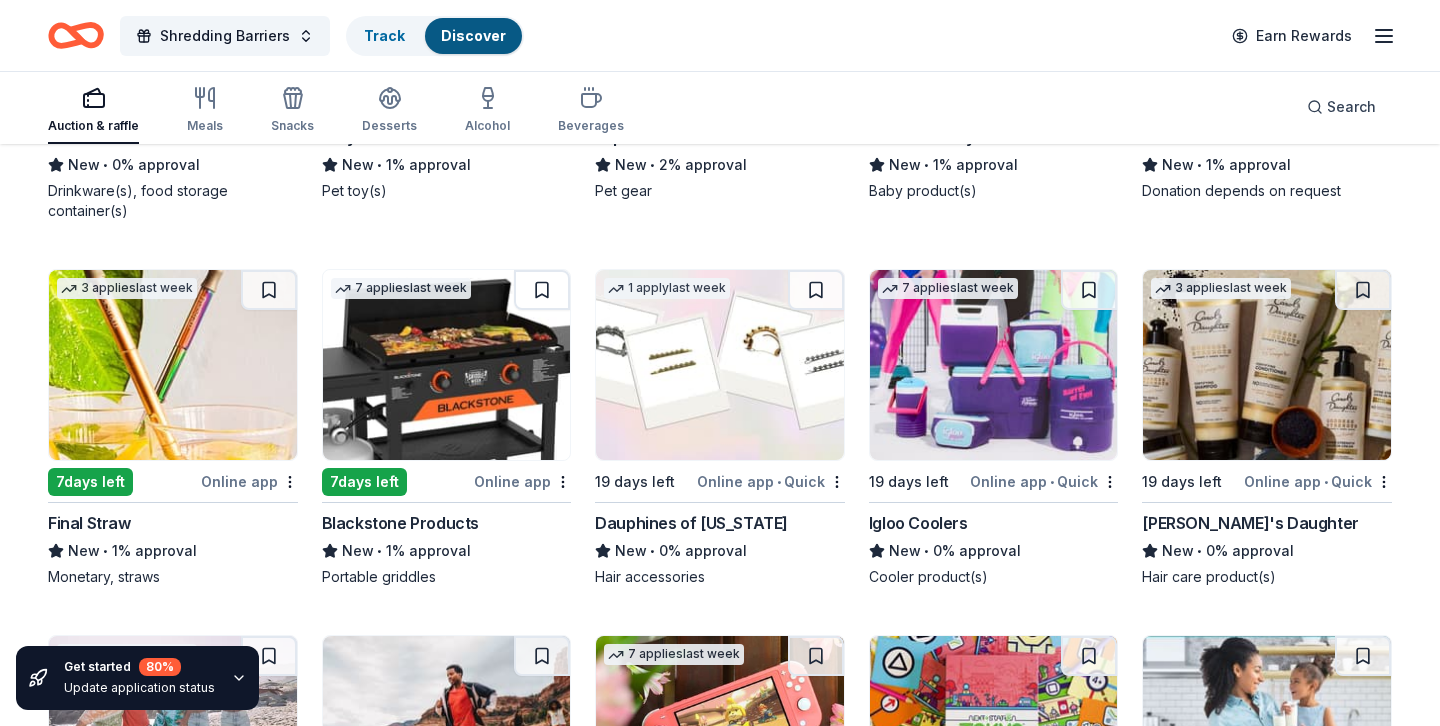 scroll, scrollTop: 11605, scrollLeft: 0, axis: vertical 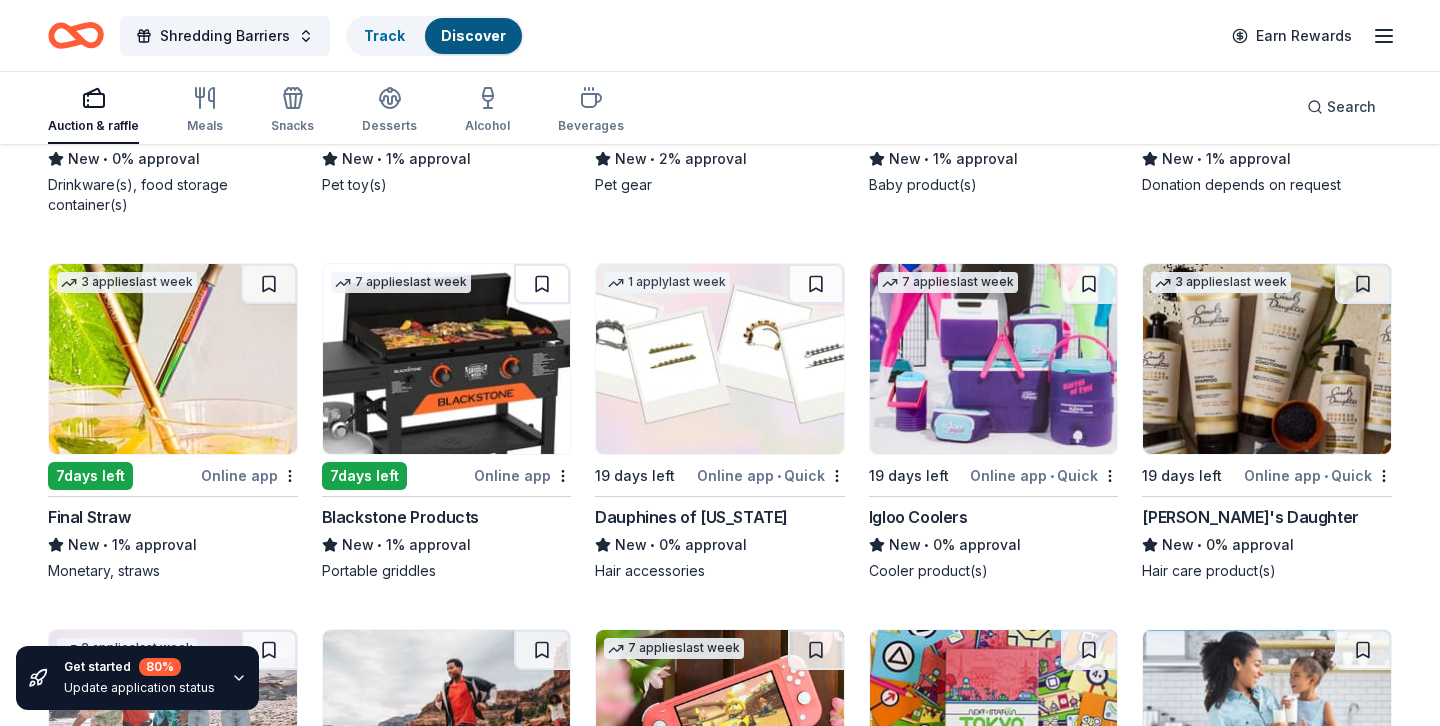 click at bounding box center (994, 359) 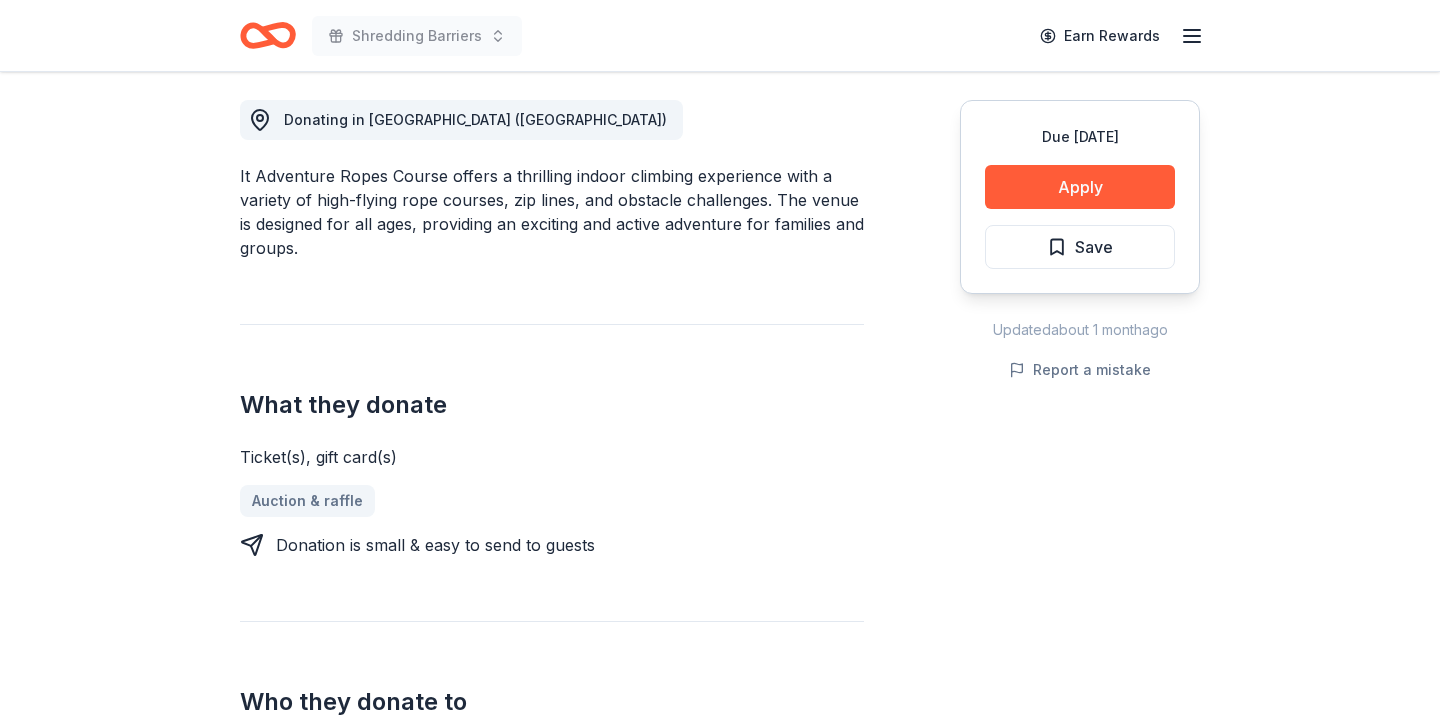 scroll, scrollTop: 554, scrollLeft: 0, axis: vertical 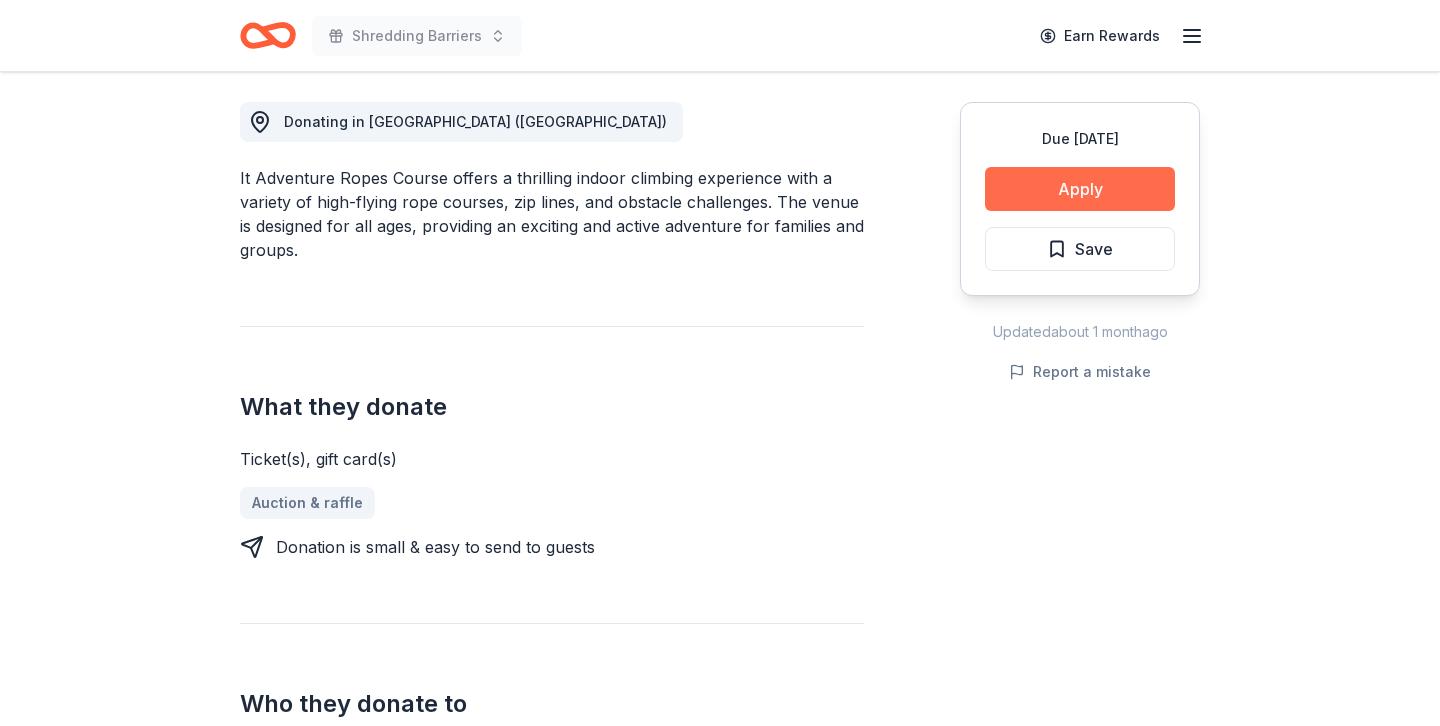 click on "Apply" at bounding box center (1080, 189) 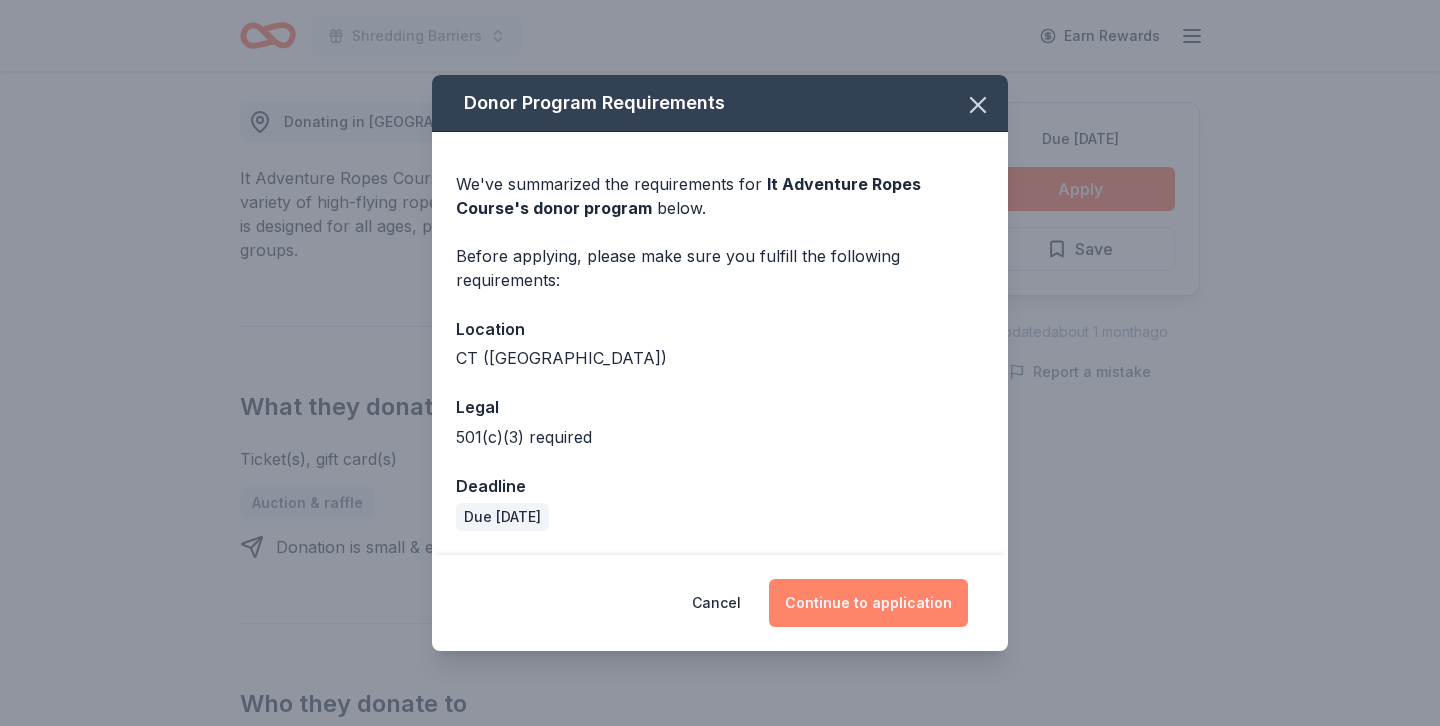 click on "Continue to application" at bounding box center (868, 603) 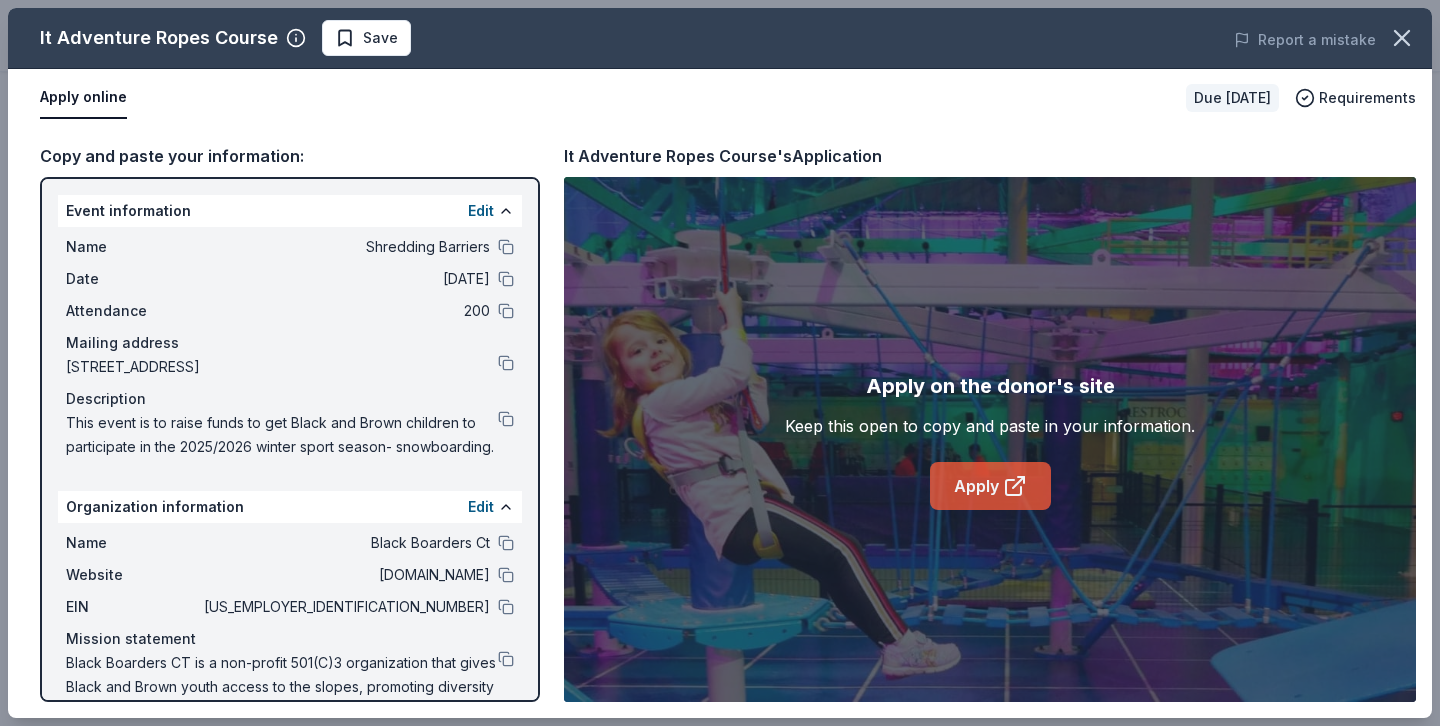 click on "Apply" at bounding box center [990, 486] 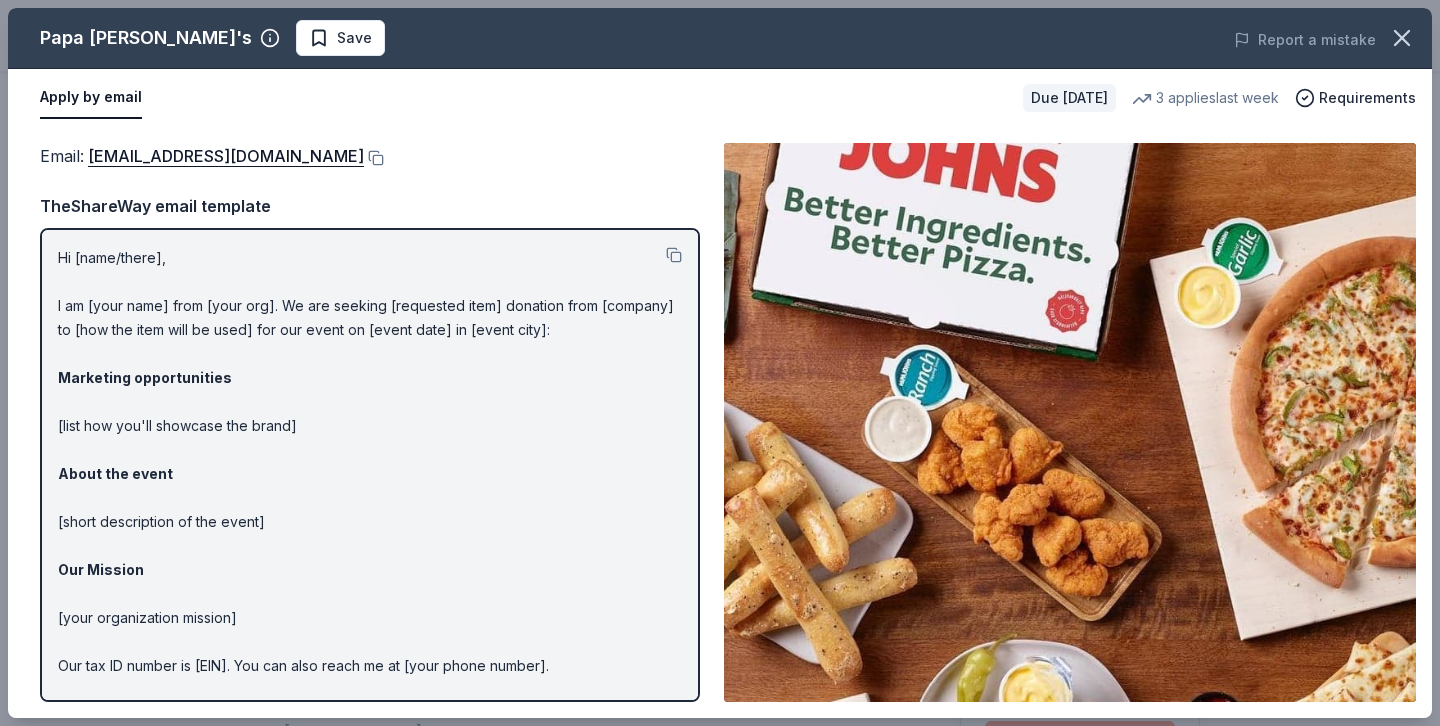scroll, scrollTop: 230, scrollLeft: 0, axis: vertical 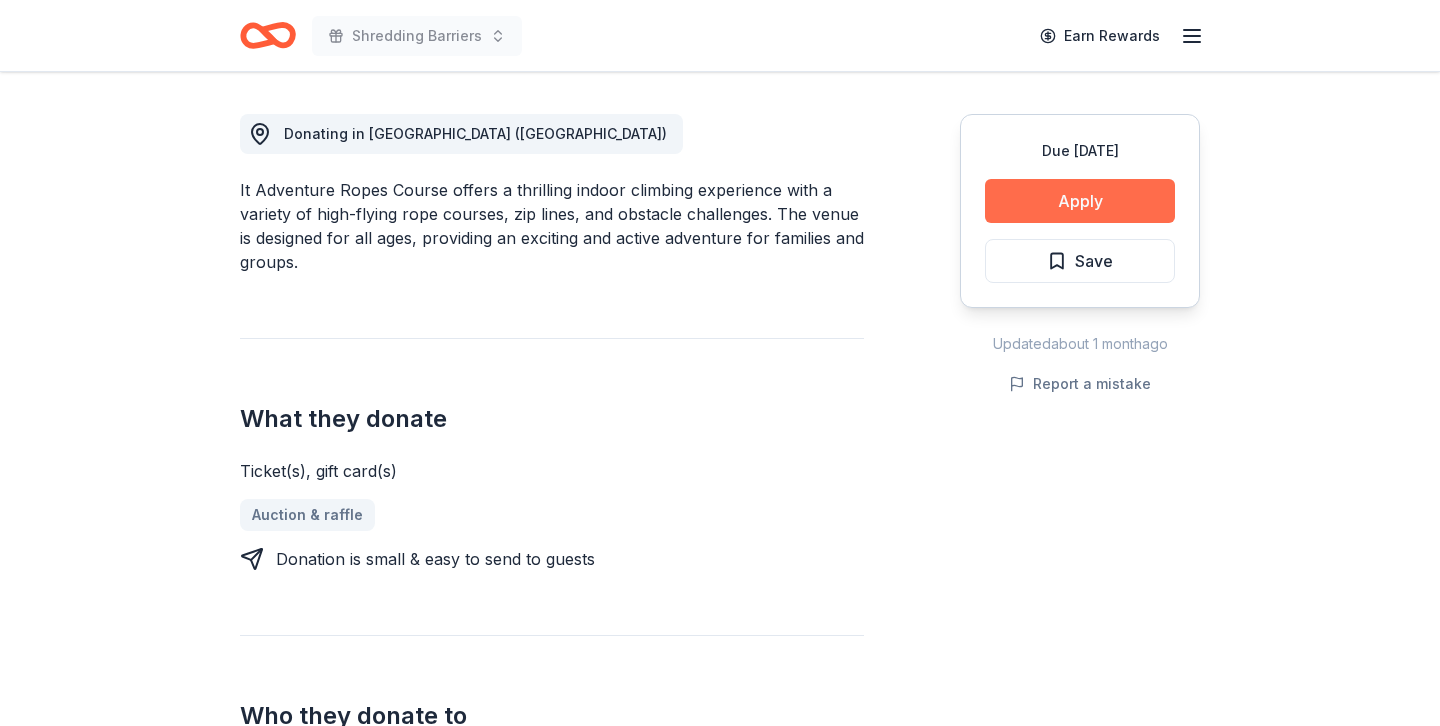click on "Apply" at bounding box center [1080, 201] 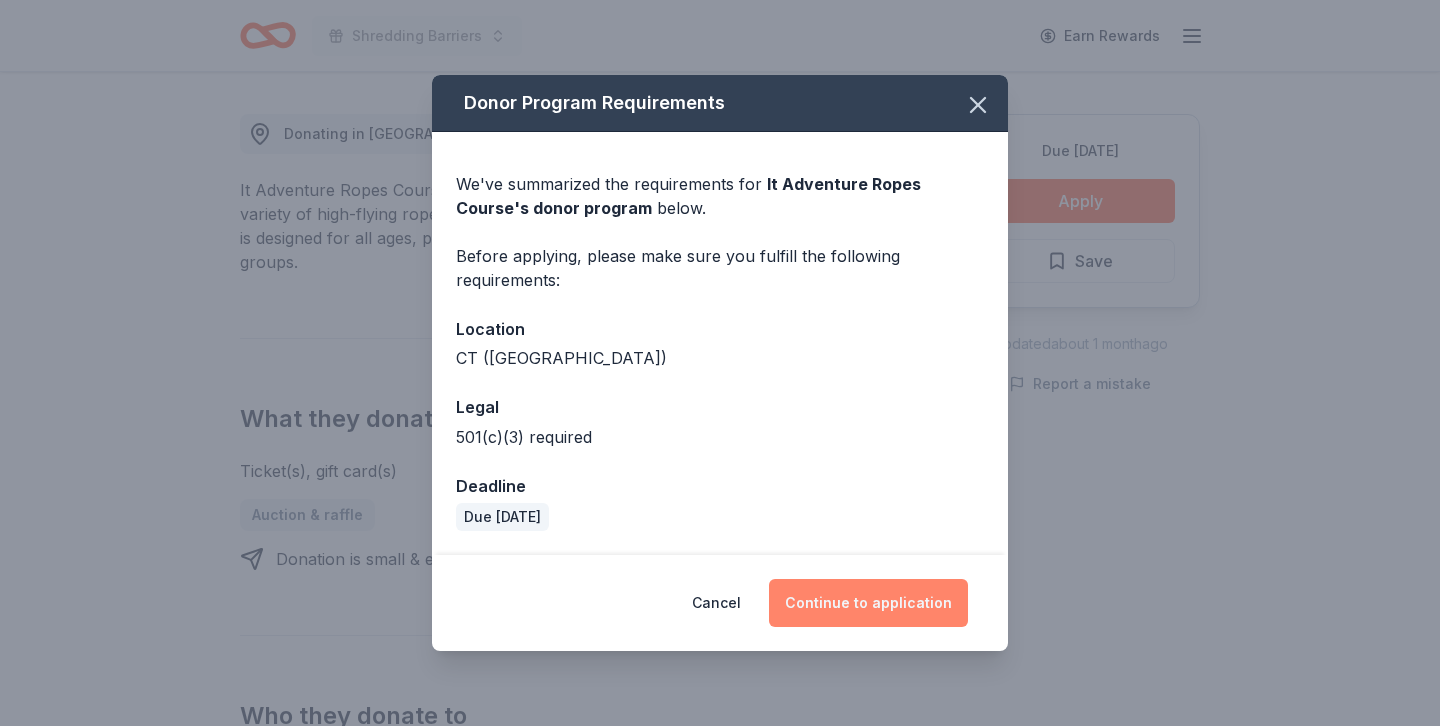 click on "Continue to application" at bounding box center (868, 603) 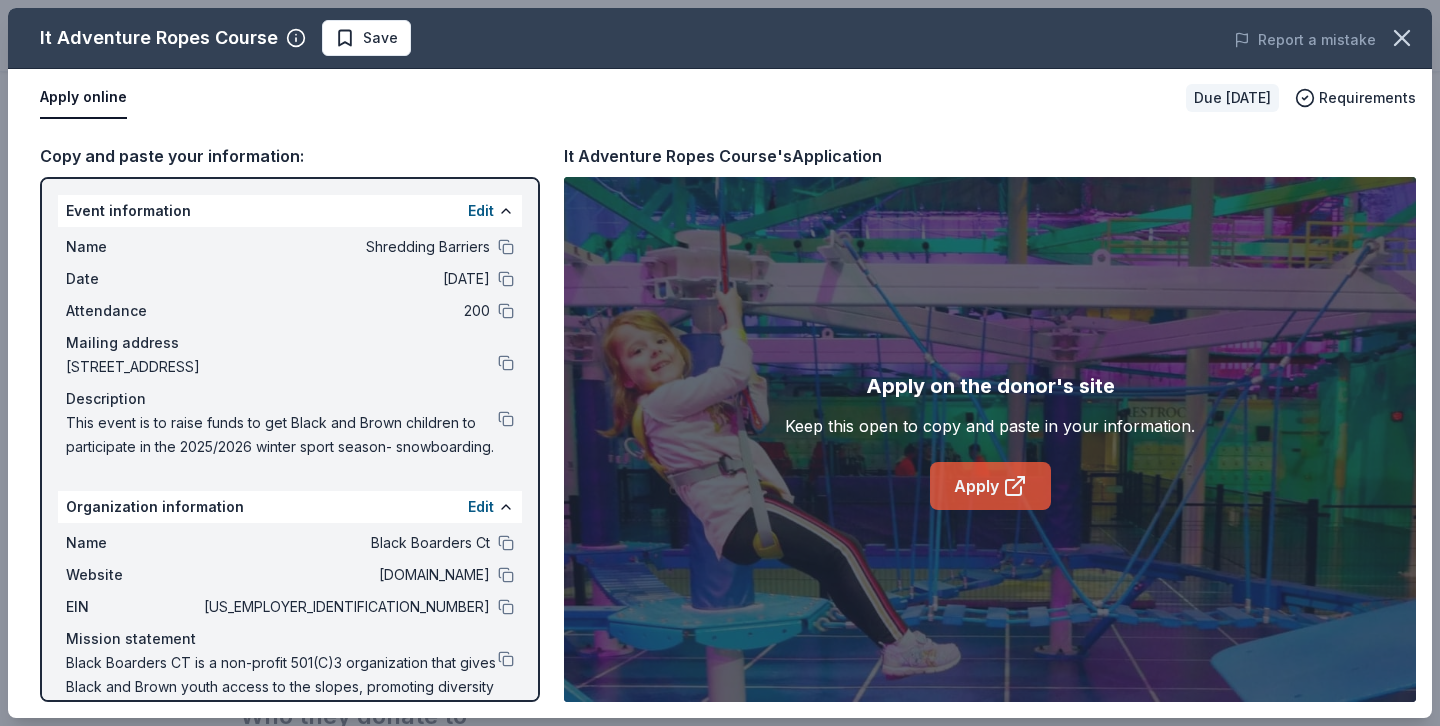 click on "Apply" at bounding box center [990, 486] 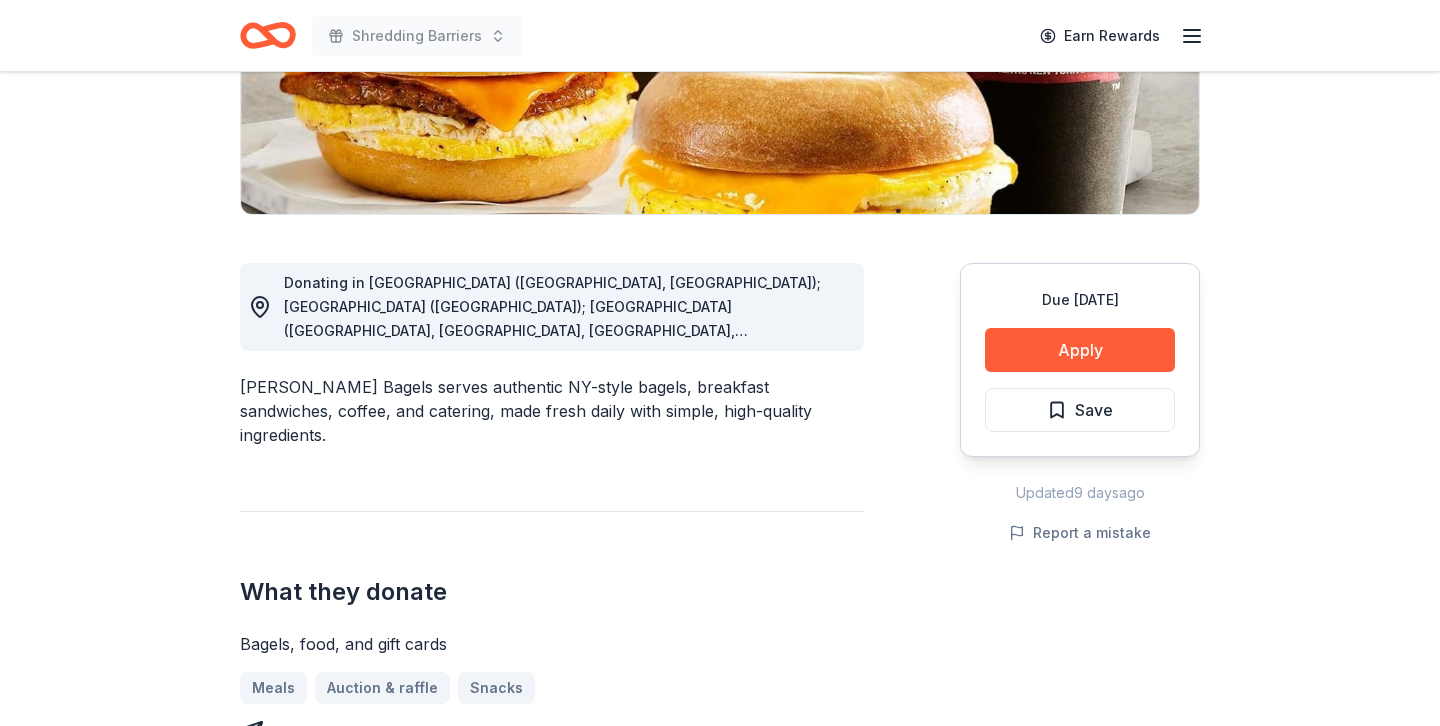scroll, scrollTop: 406, scrollLeft: 0, axis: vertical 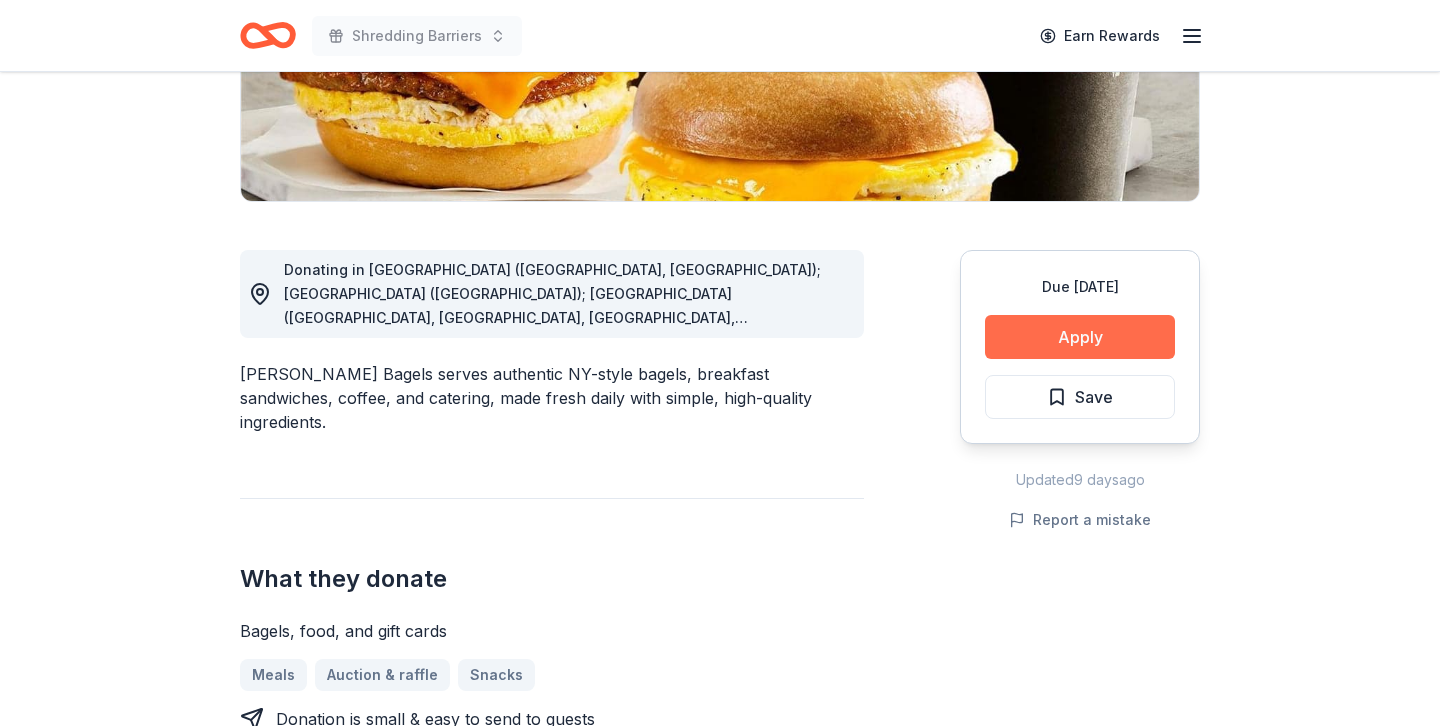 click on "Apply" at bounding box center (1080, 337) 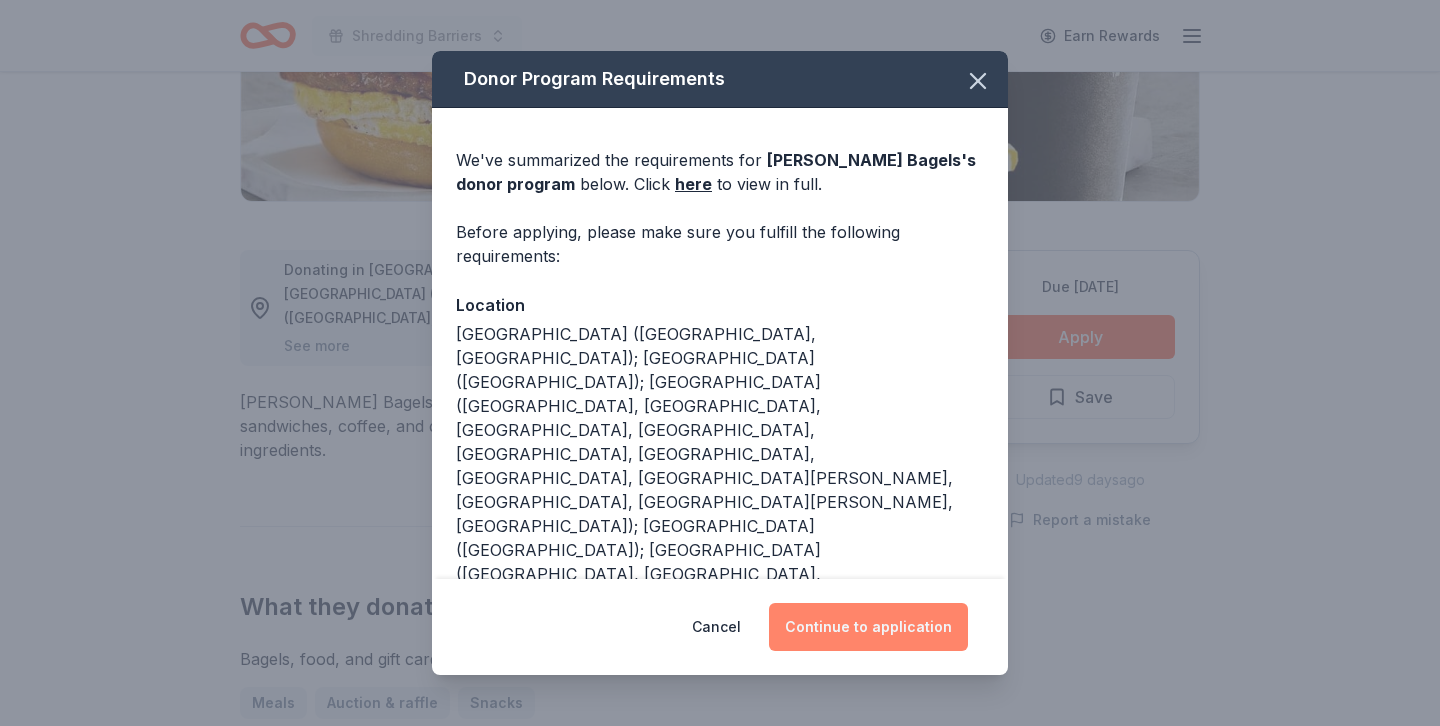 click on "Continue to application" at bounding box center [868, 627] 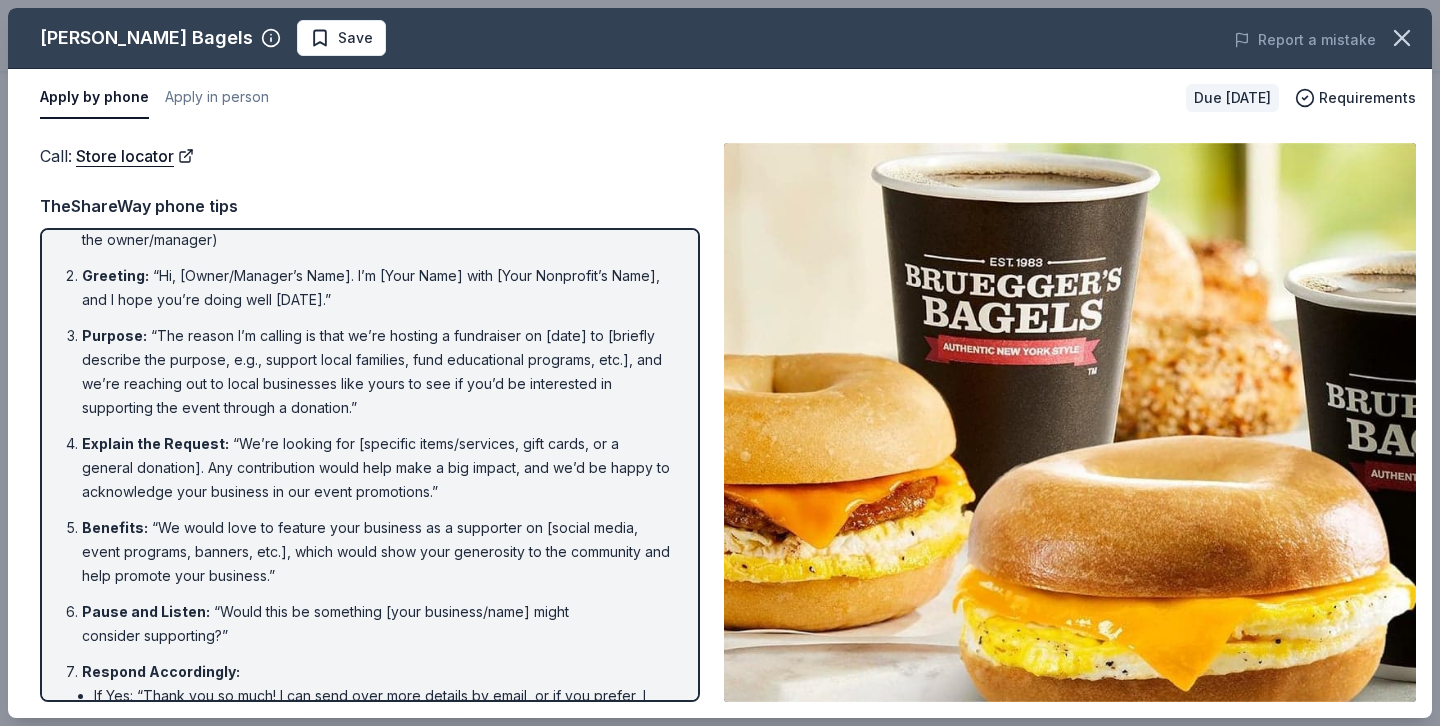 scroll, scrollTop: 0, scrollLeft: 0, axis: both 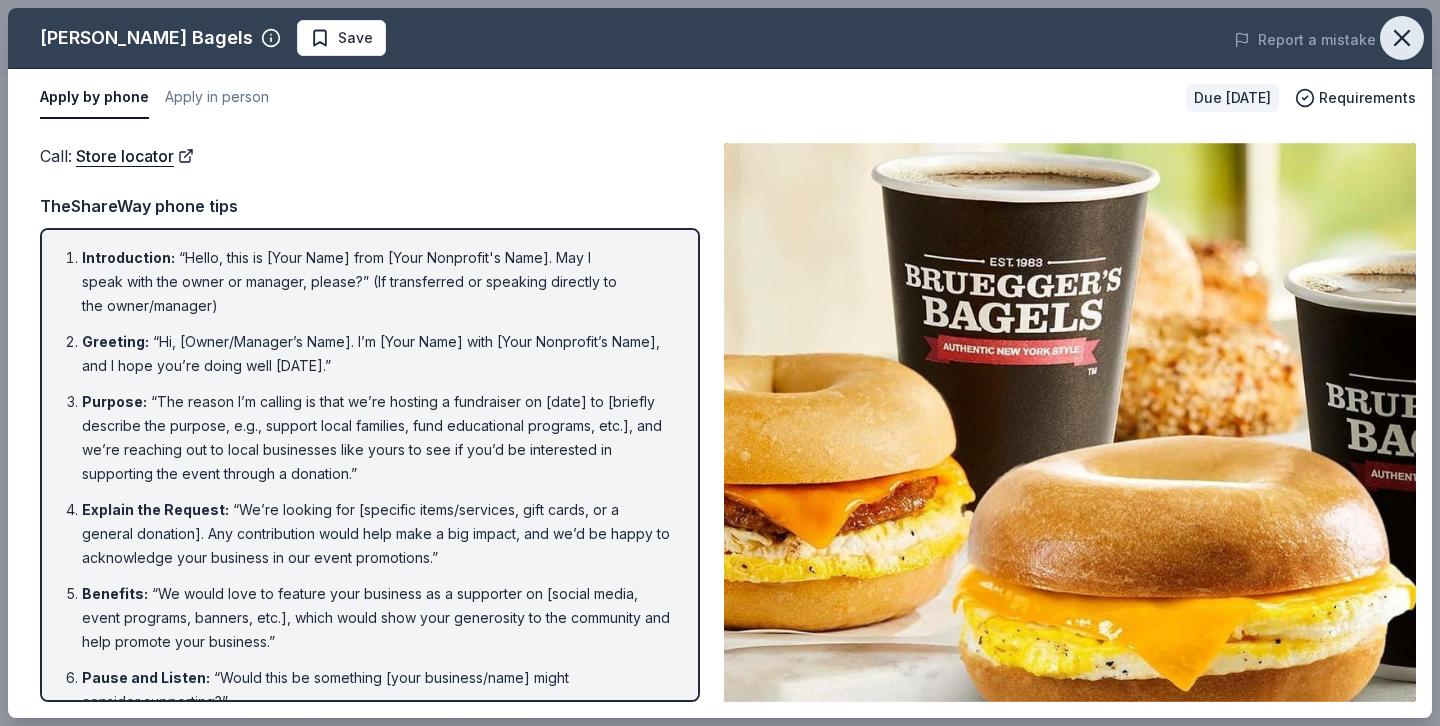 click 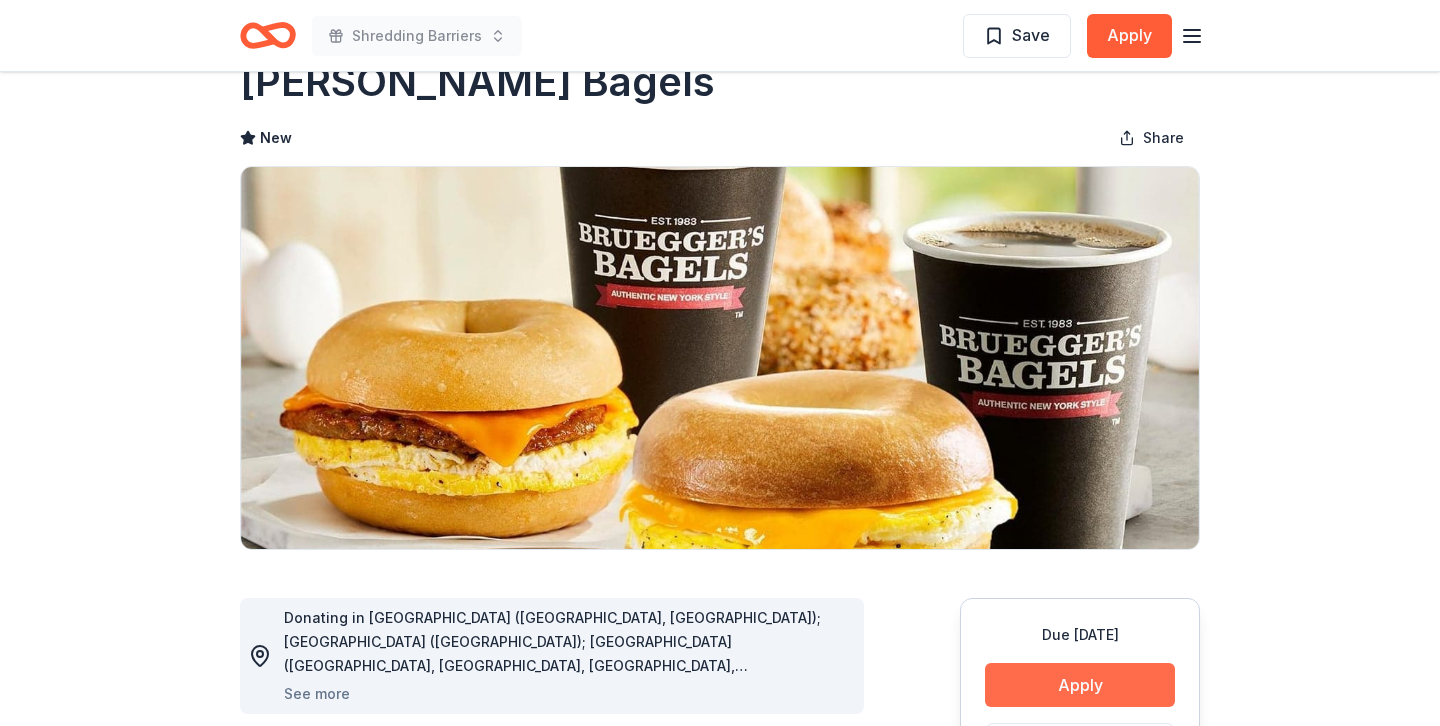scroll, scrollTop: 0, scrollLeft: 0, axis: both 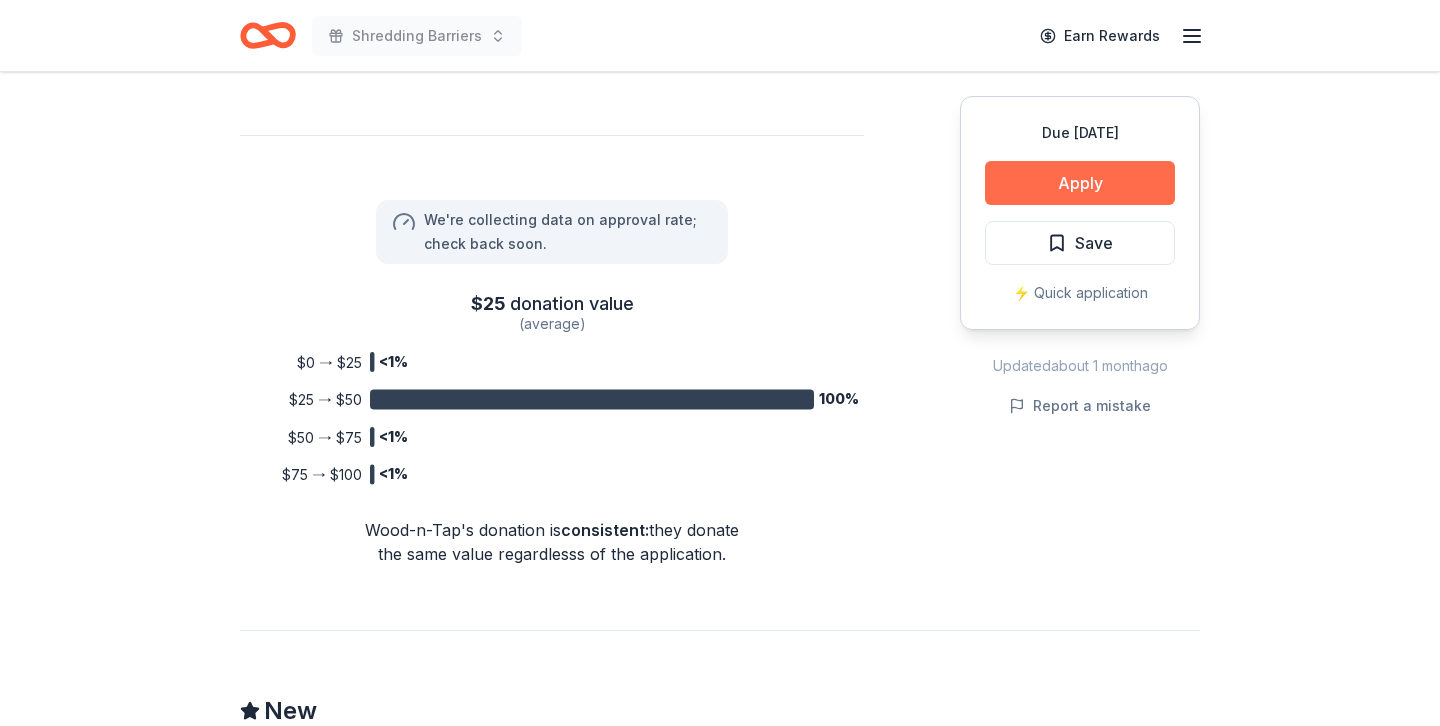 click on "Apply" at bounding box center (1080, 183) 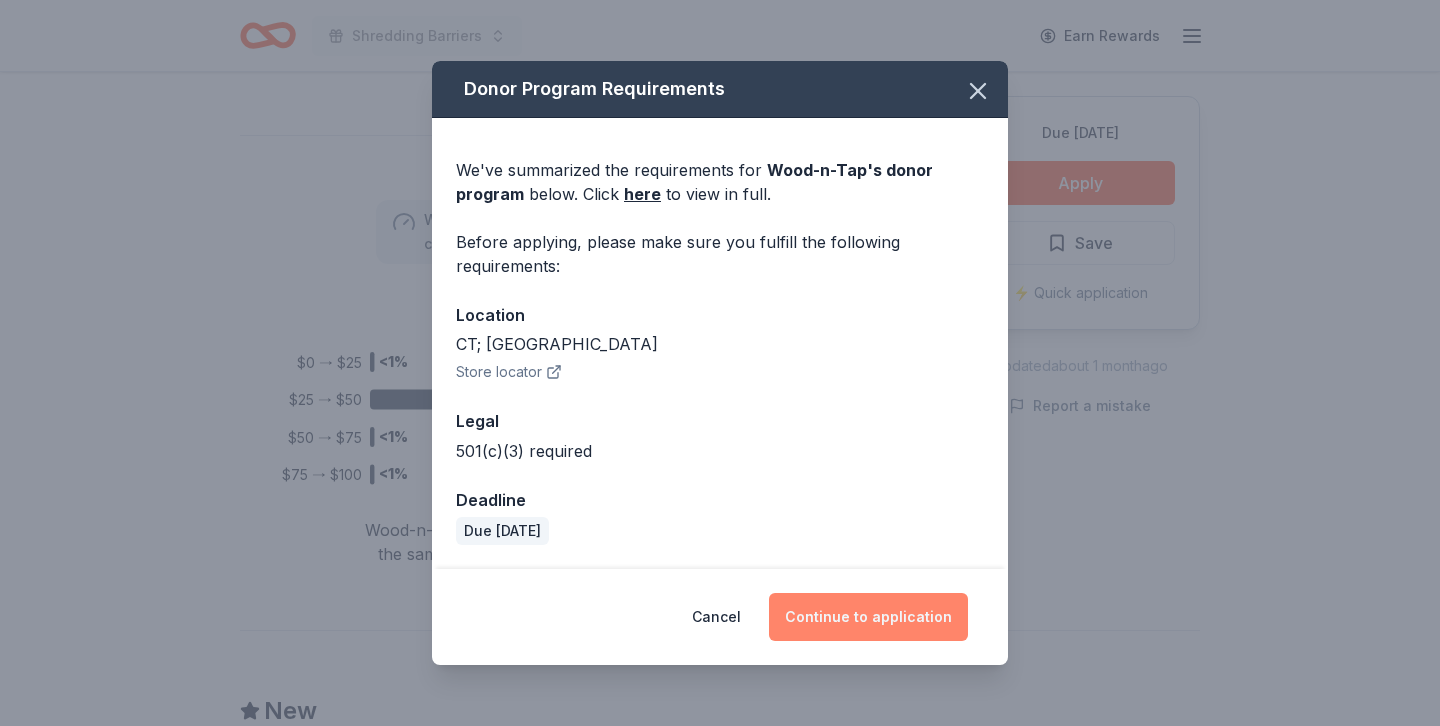 click on "Continue to application" at bounding box center [868, 617] 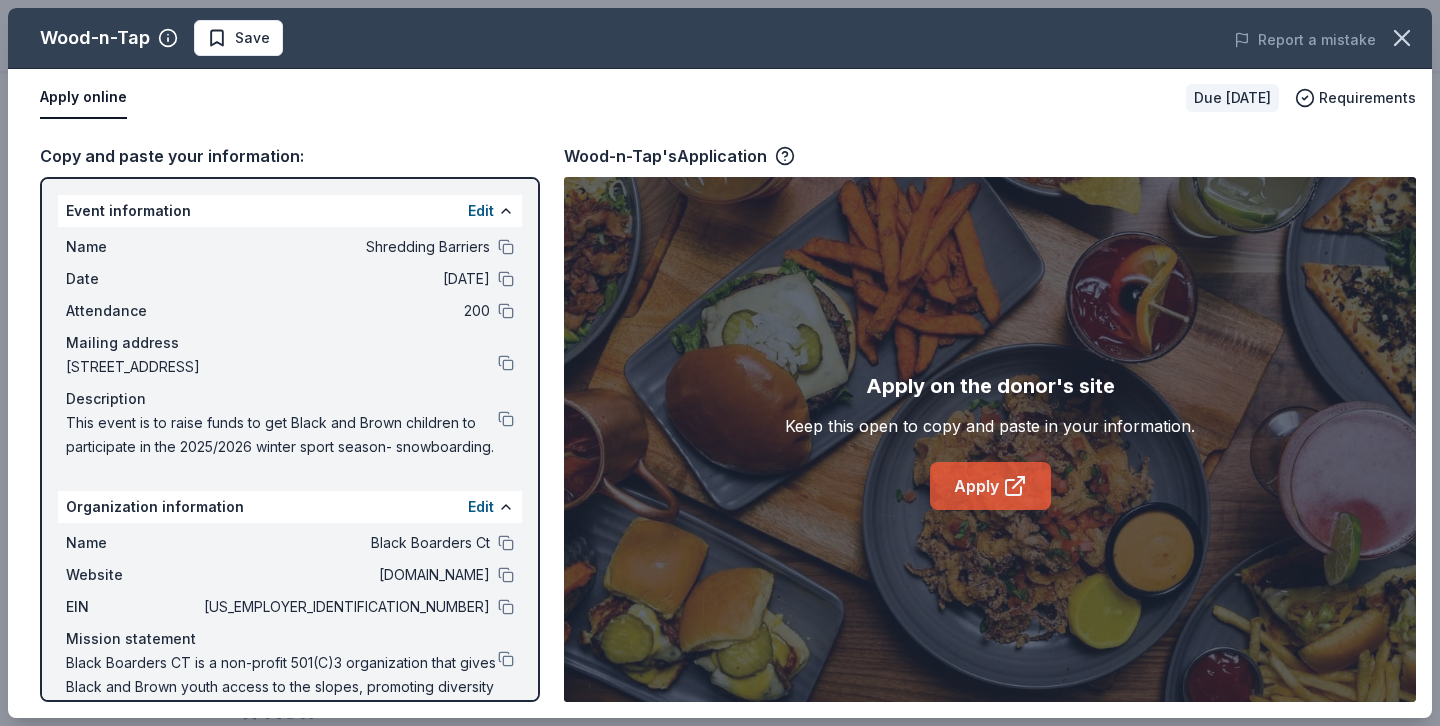 click on "Apply" at bounding box center [990, 486] 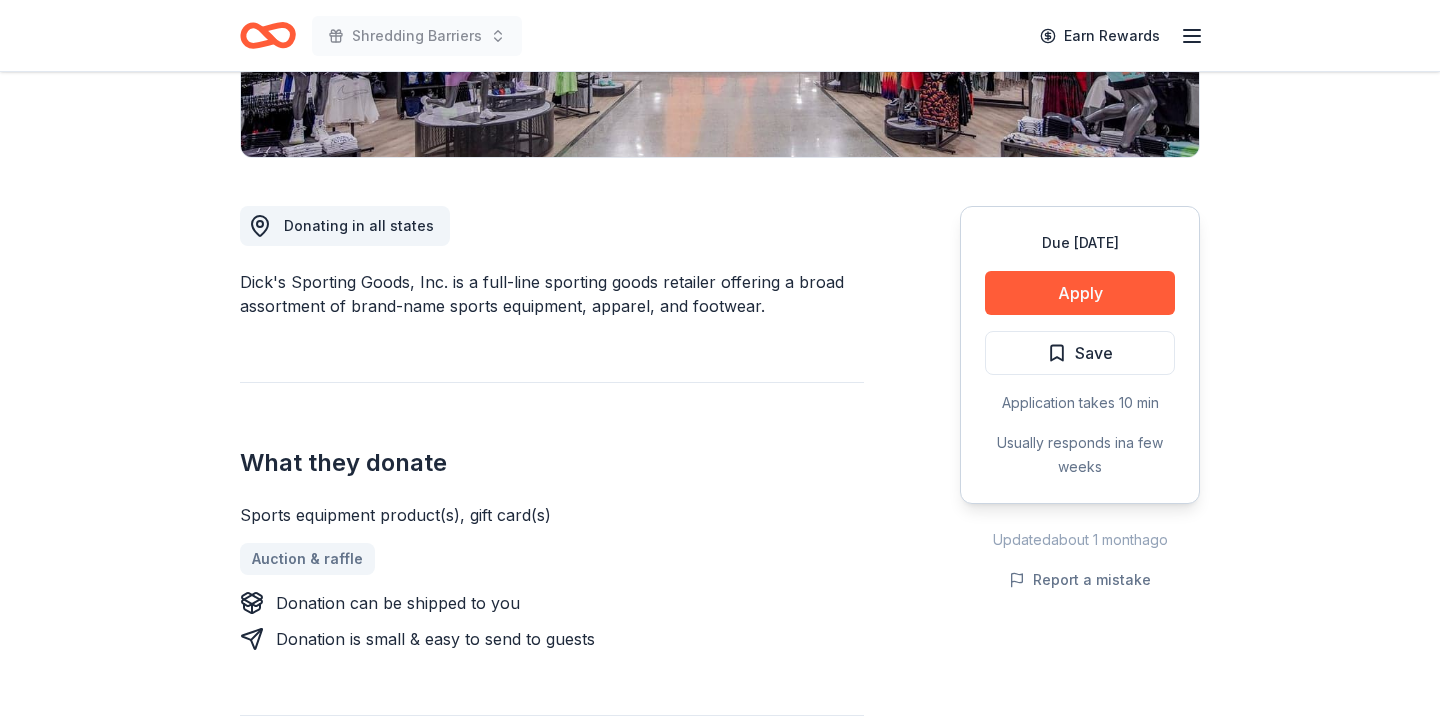 scroll, scrollTop: 455, scrollLeft: 0, axis: vertical 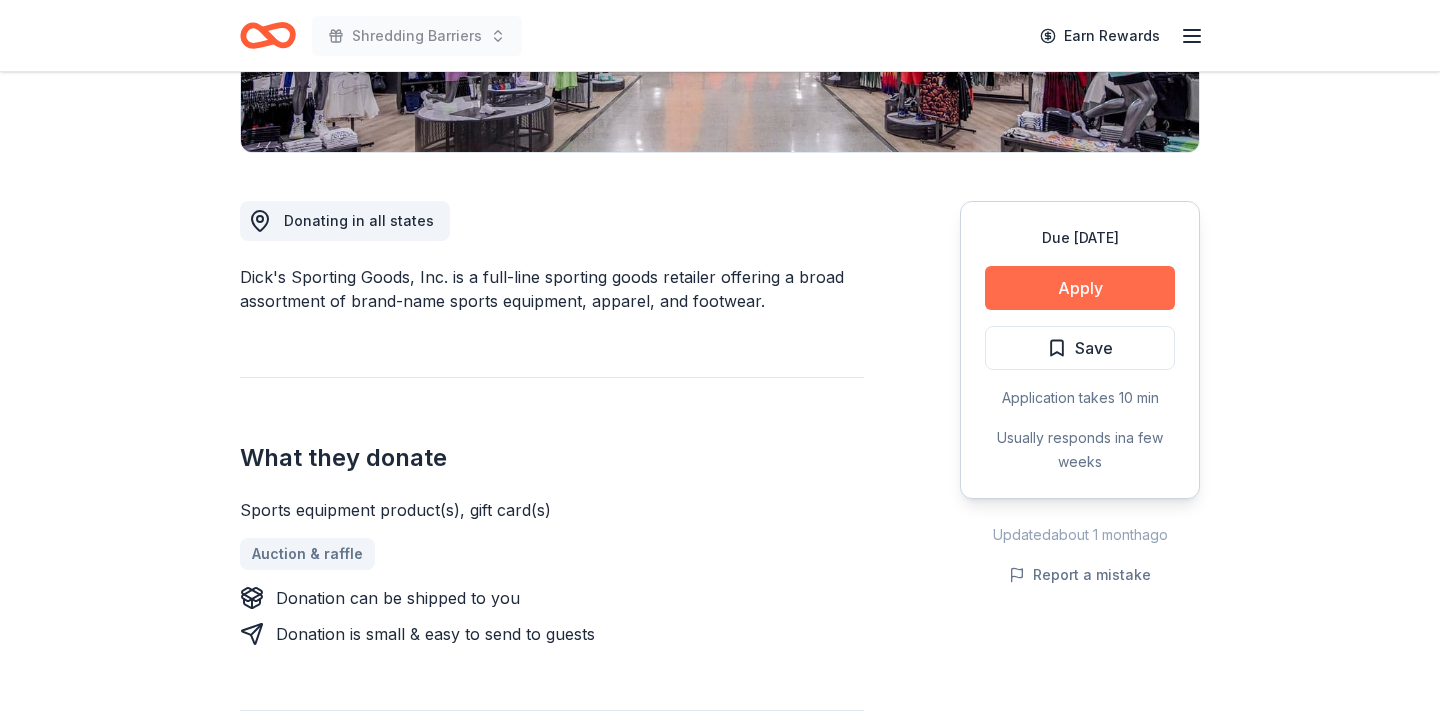 click on "Apply" at bounding box center (1080, 288) 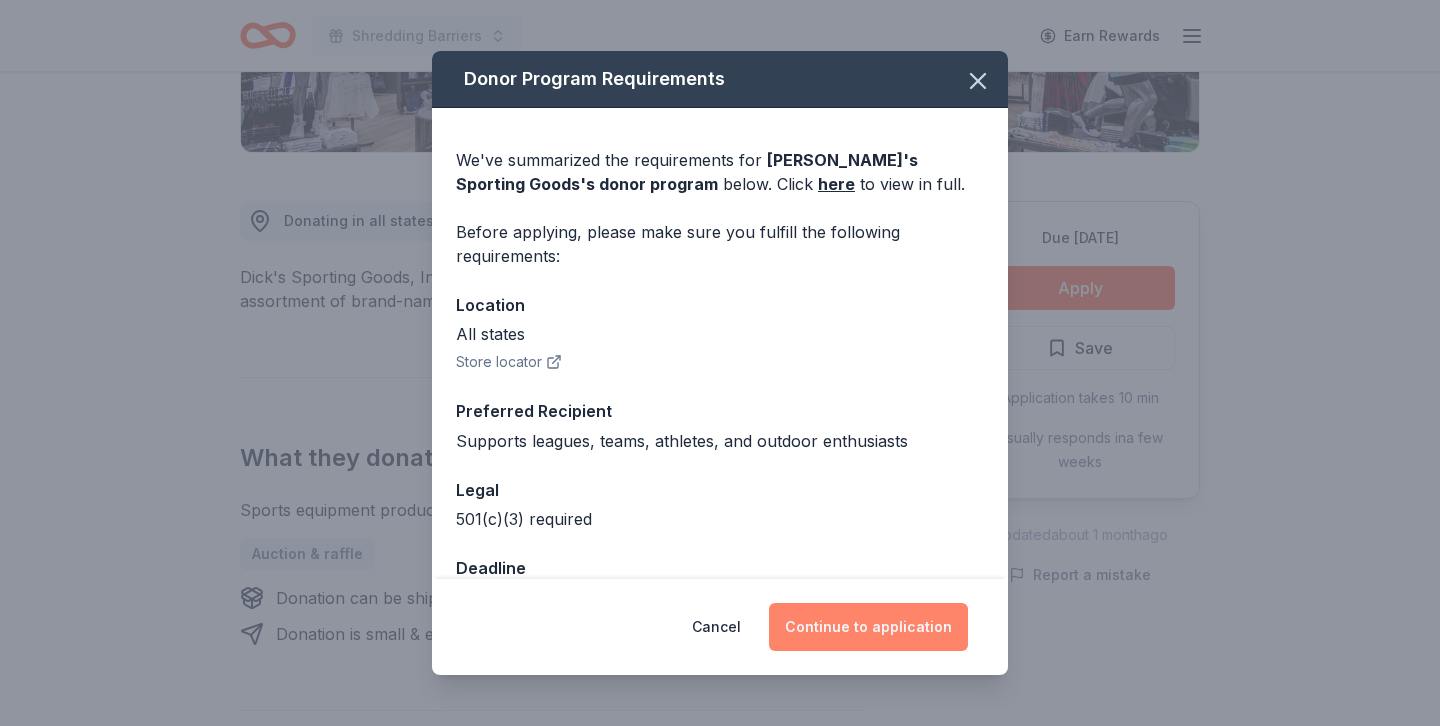 click on "Continue to application" at bounding box center [868, 627] 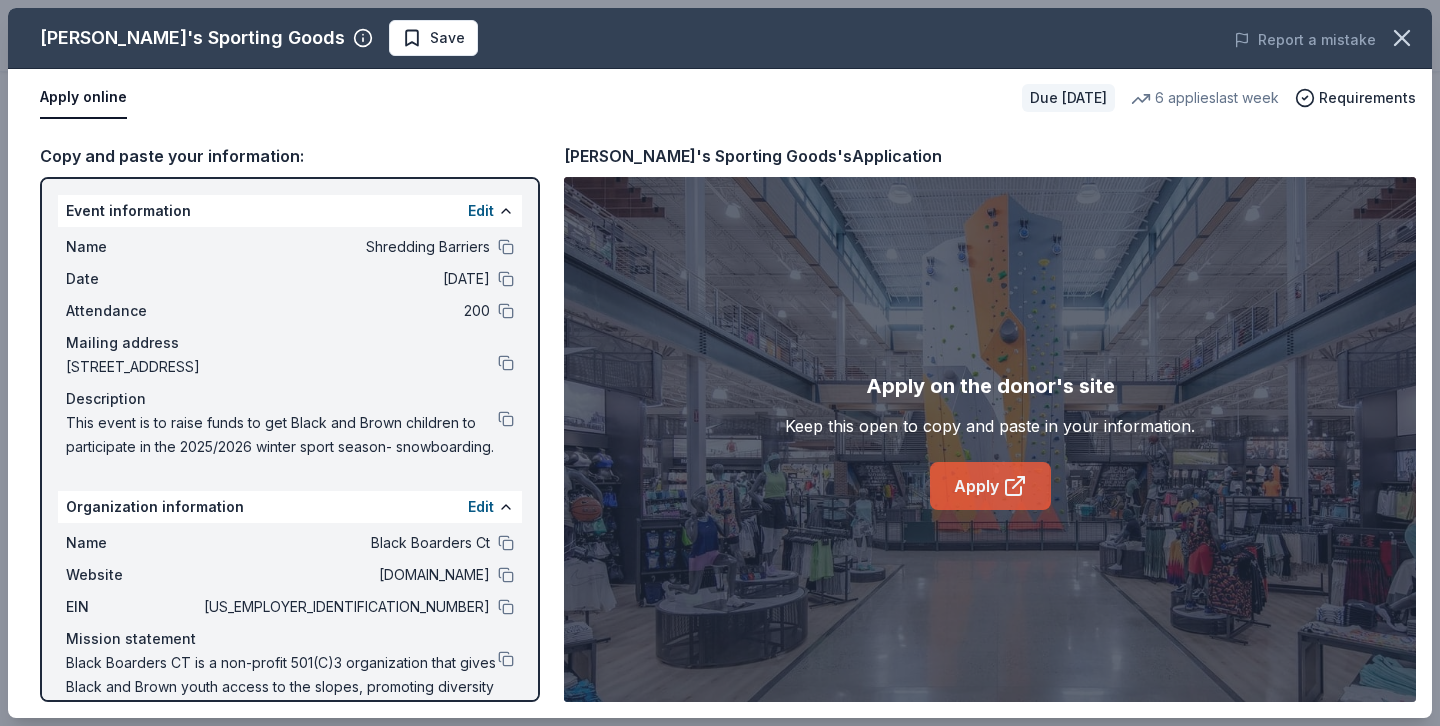 click on "Apply" at bounding box center (990, 486) 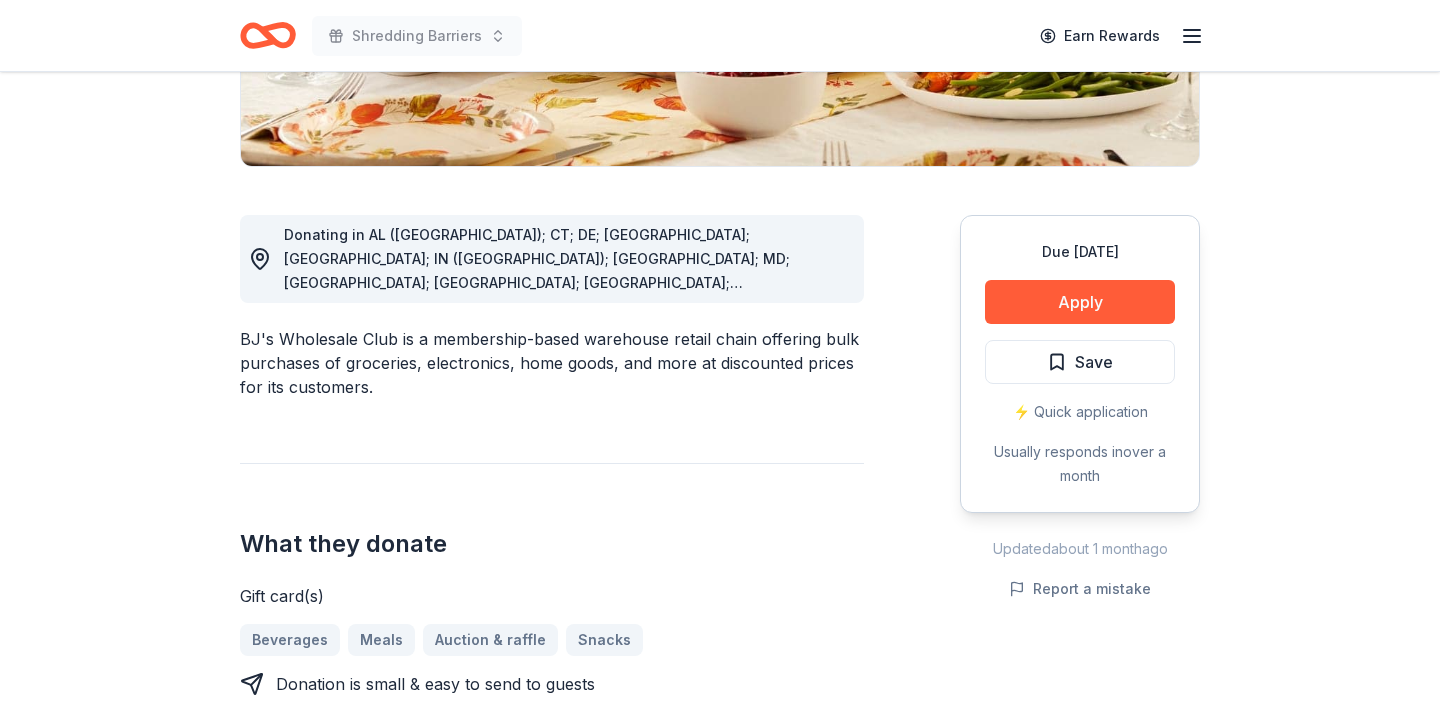scroll, scrollTop: 445, scrollLeft: 0, axis: vertical 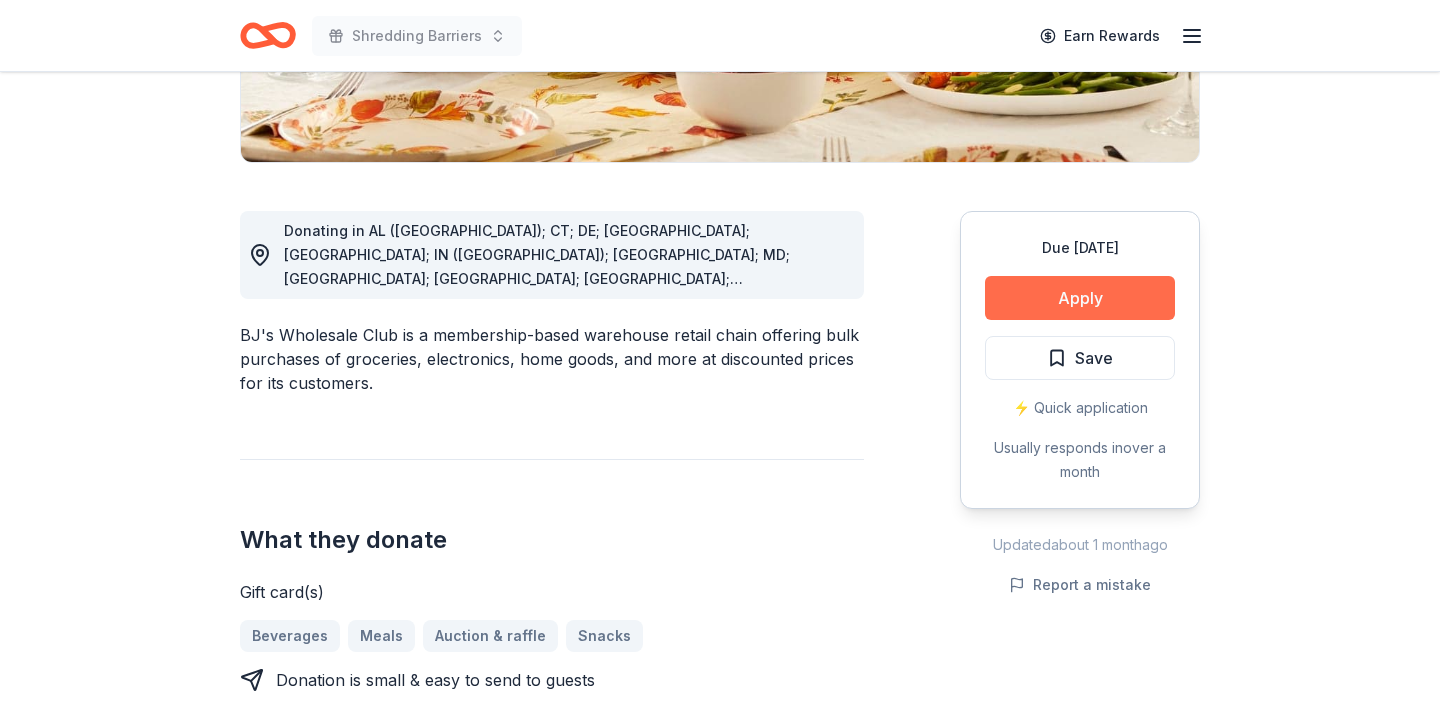 click on "Apply" at bounding box center (1080, 298) 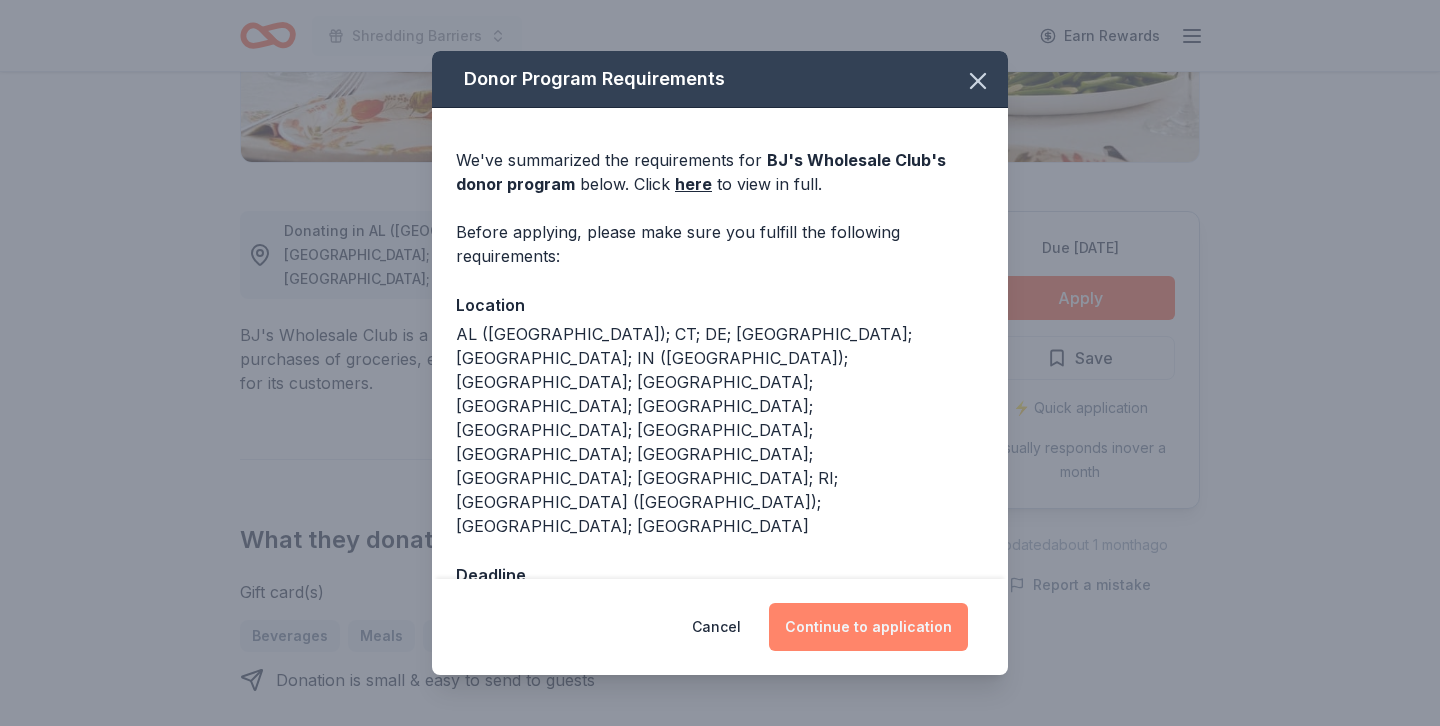 click on "Continue to application" at bounding box center (868, 627) 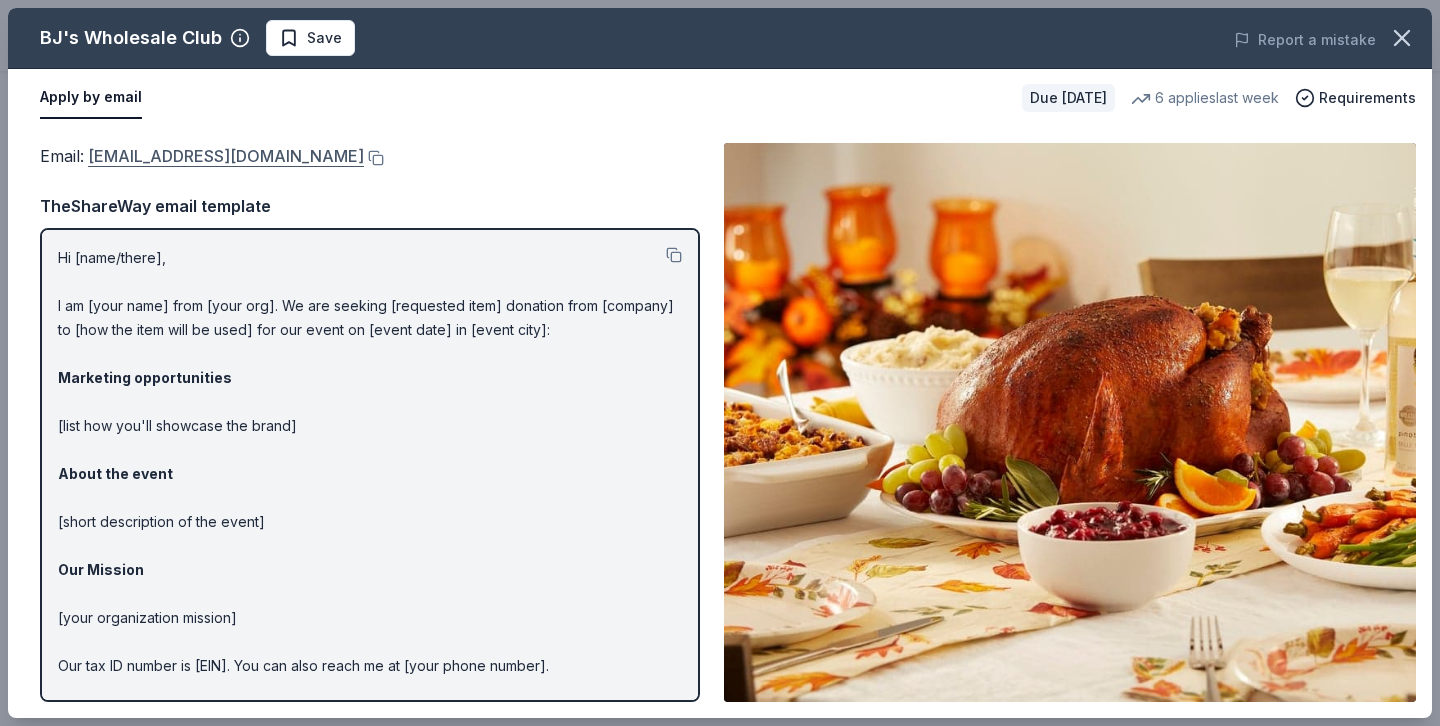 click on "community@bjs.com" at bounding box center (226, 156) 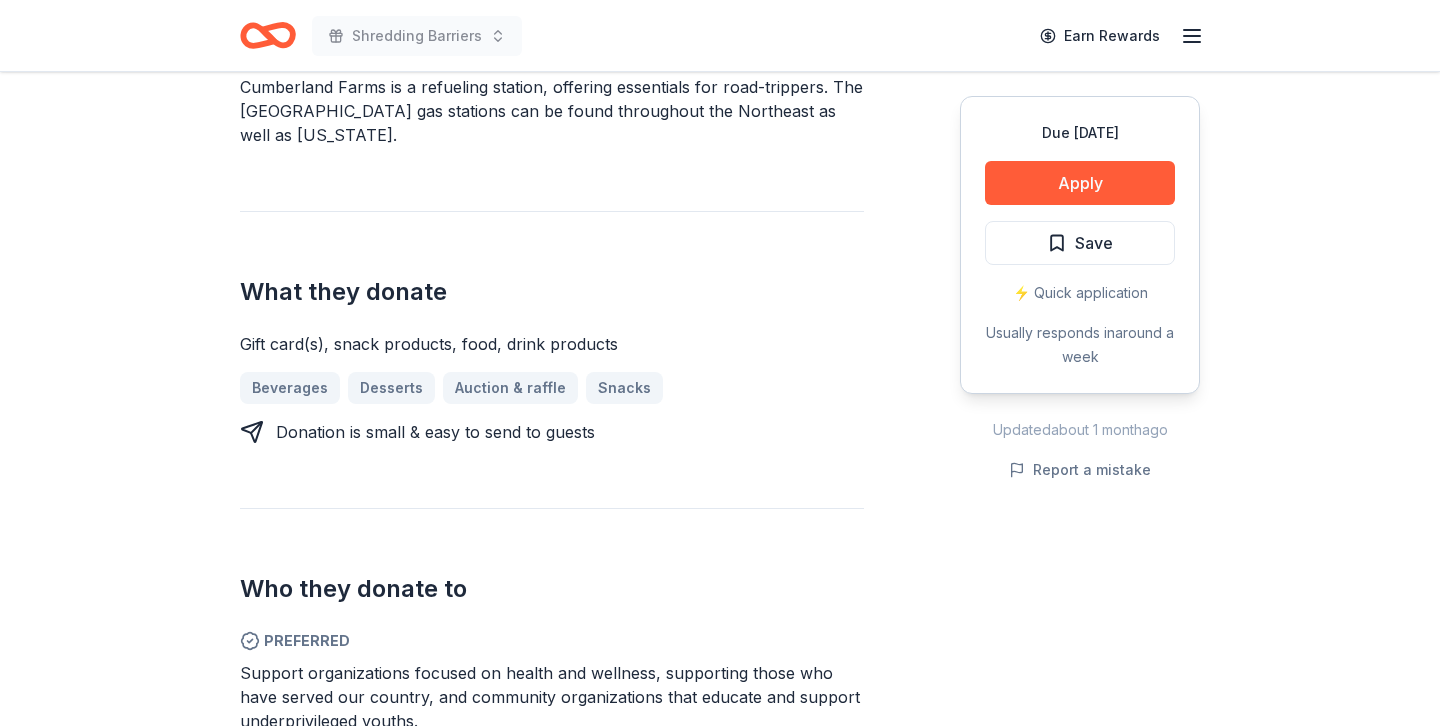 scroll, scrollTop: 699, scrollLeft: 0, axis: vertical 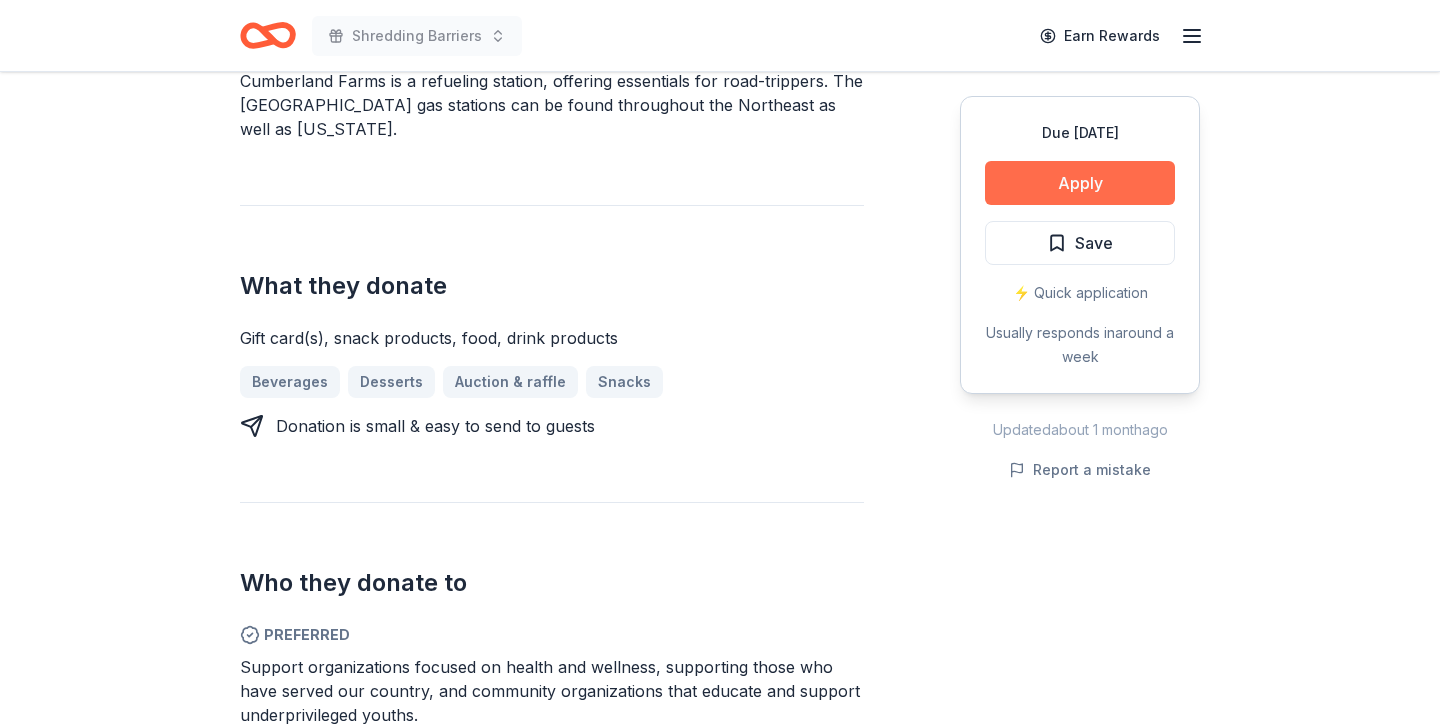 click on "Apply" at bounding box center (1080, 183) 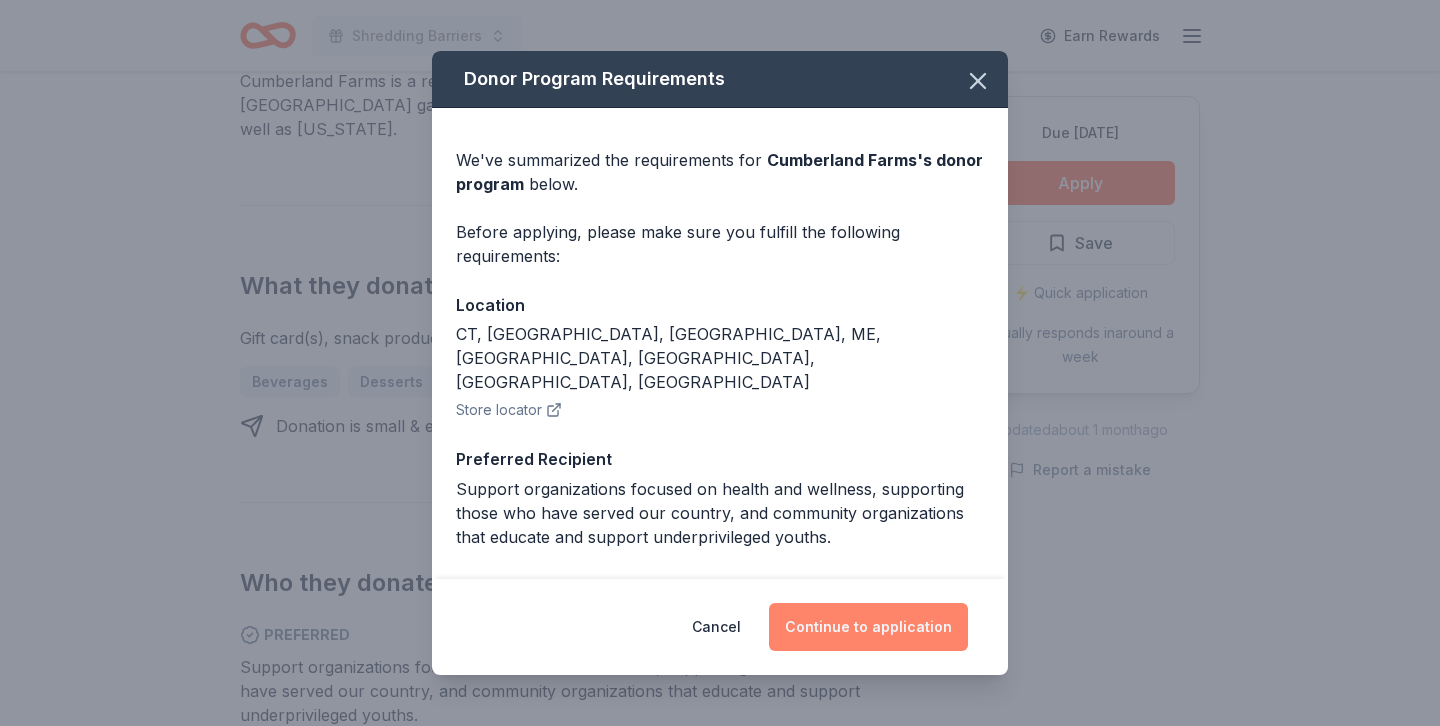 click on "Continue to application" at bounding box center (868, 627) 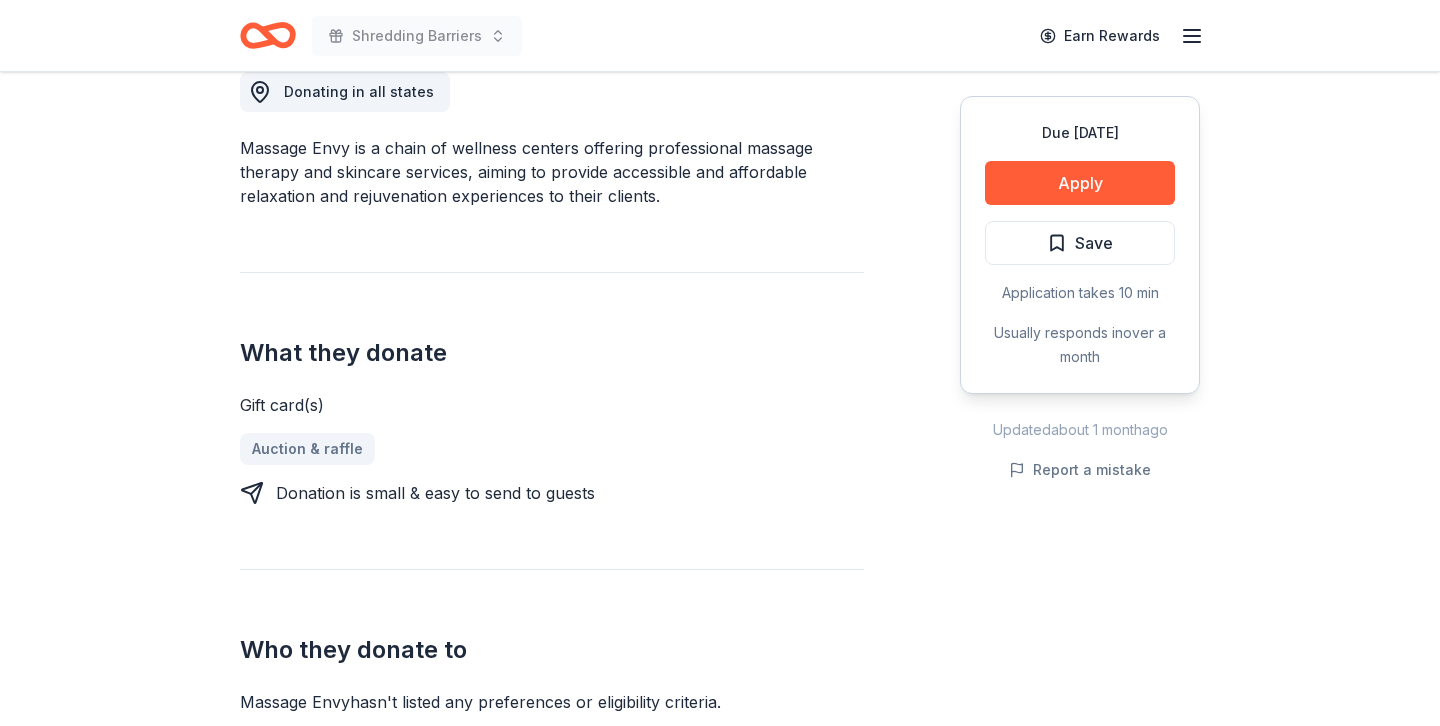 scroll, scrollTop: 444, scrollLeft: 0, axis: vertical 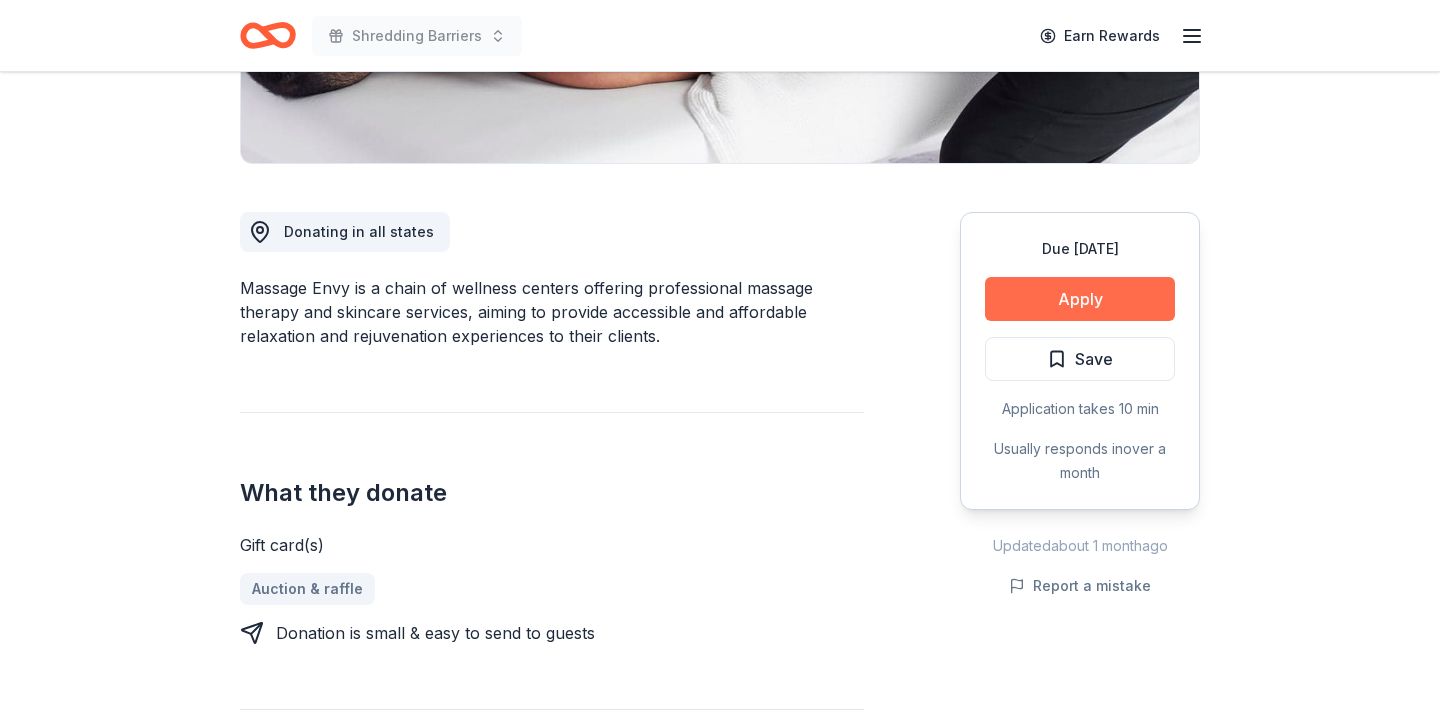 click on "Apply" at bounding box center (1080, 299) 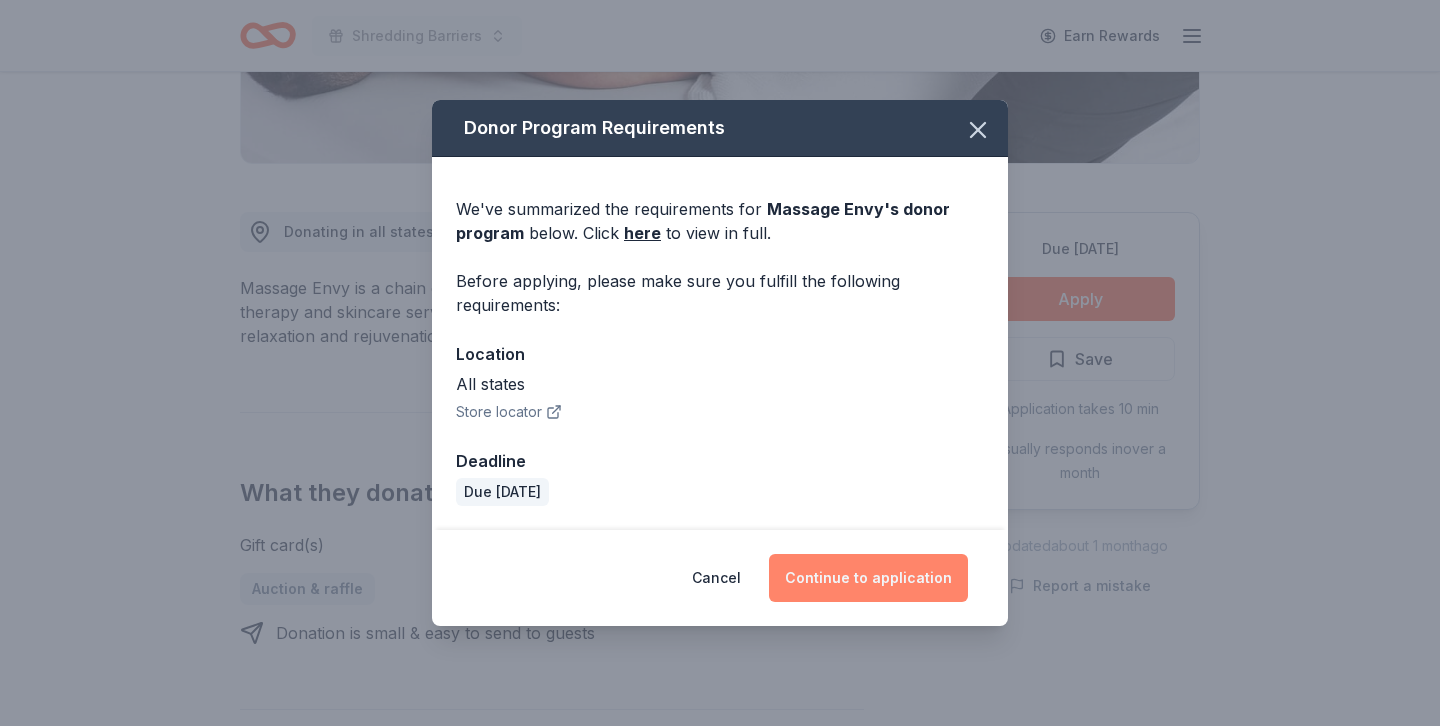click on "Continue to application" at bounding box center (868, 578) 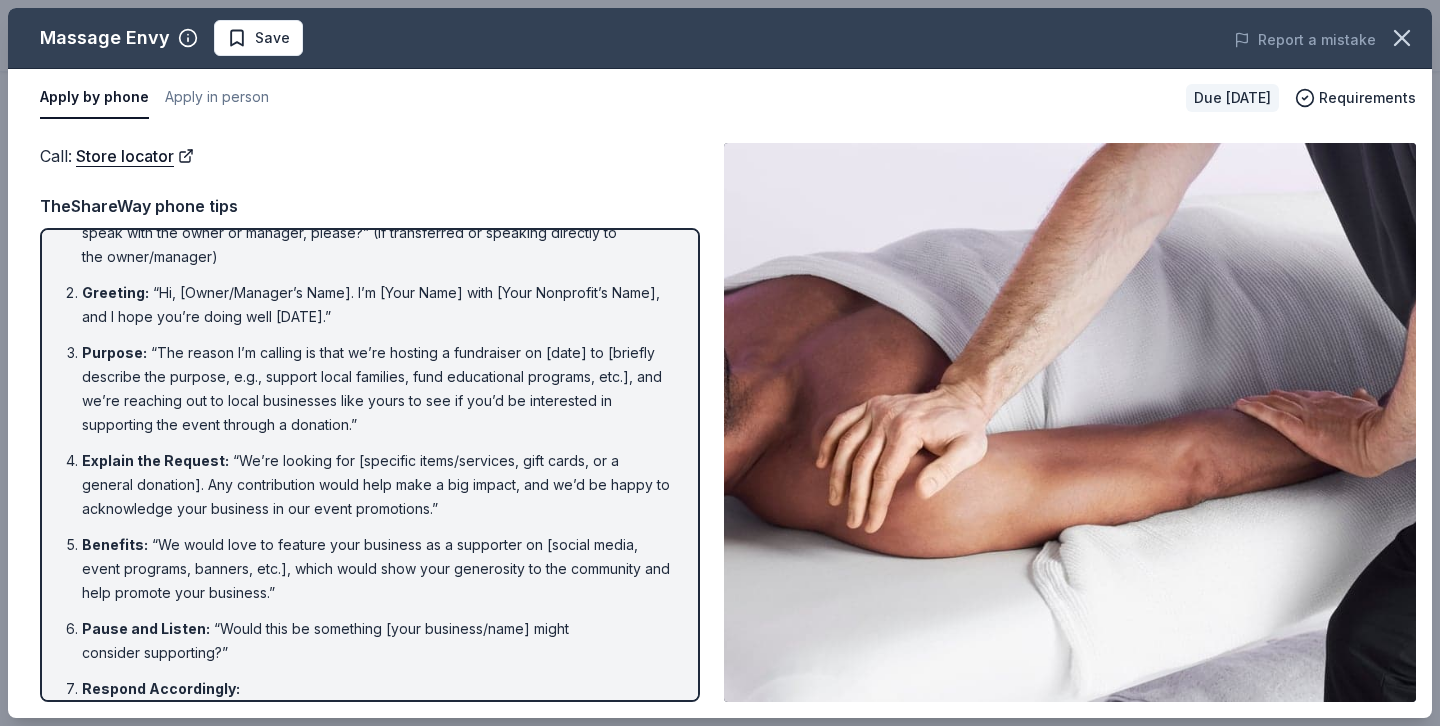 scroll, scrollTop: 0, scrollLeft: 0, axis: both 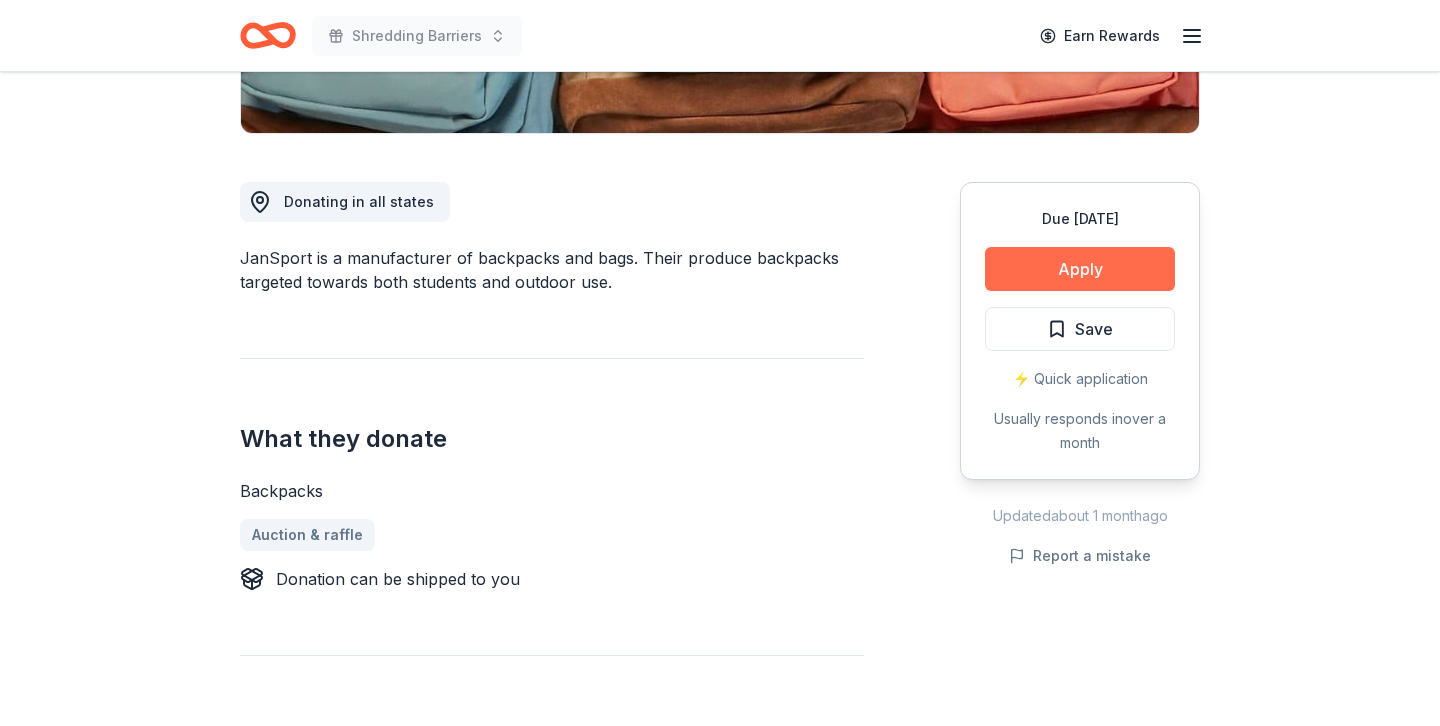 click on "Apply" at bounding box center (1080, 269) 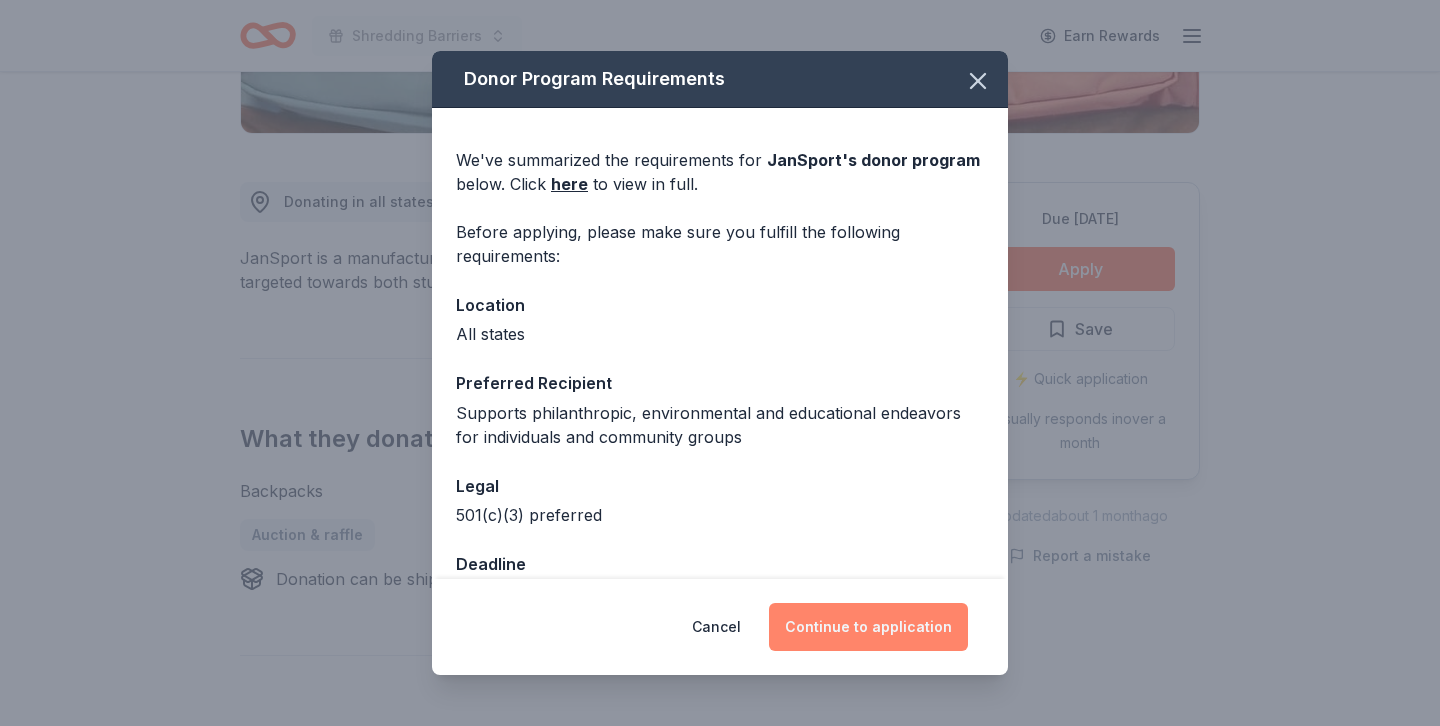 click on "Continue to application" at bounding box center [868, 627] 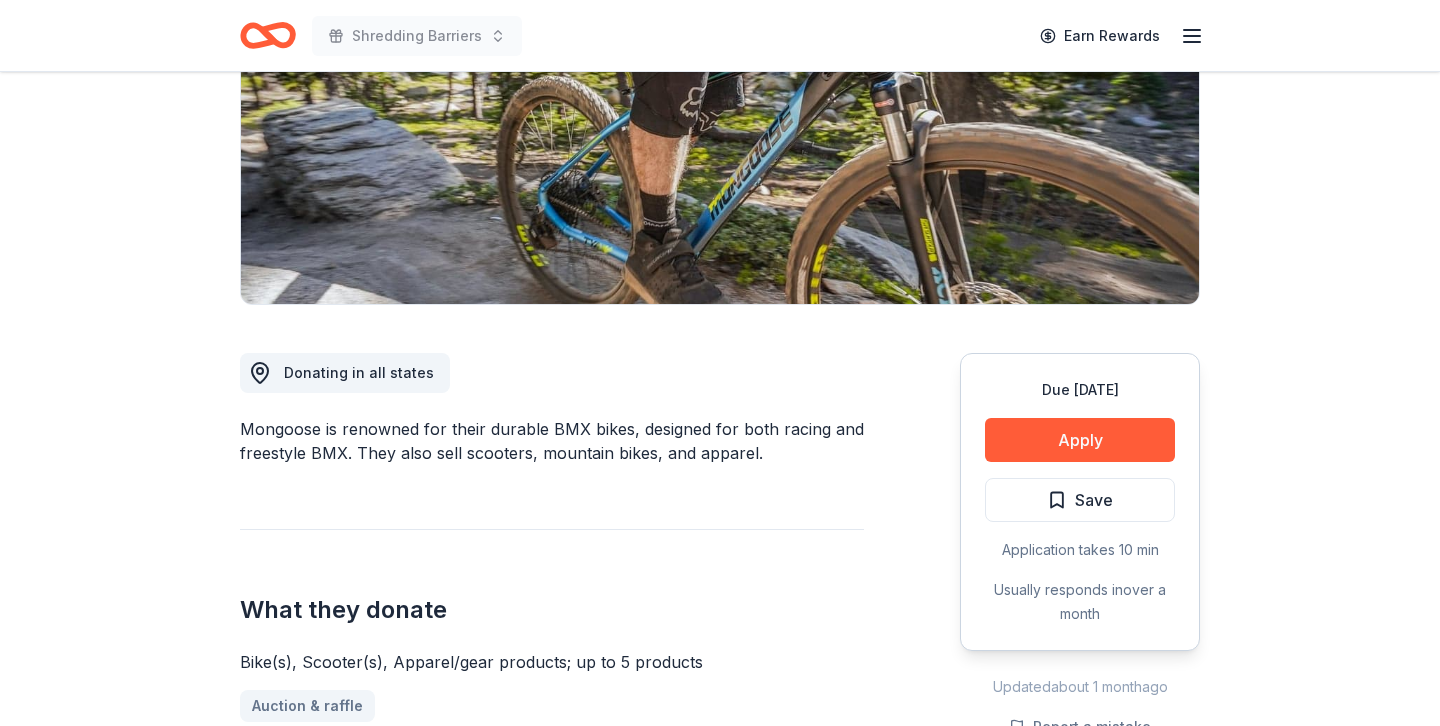 scroll, scrollTop: 305, scrollLeft: 0, axis: vertical 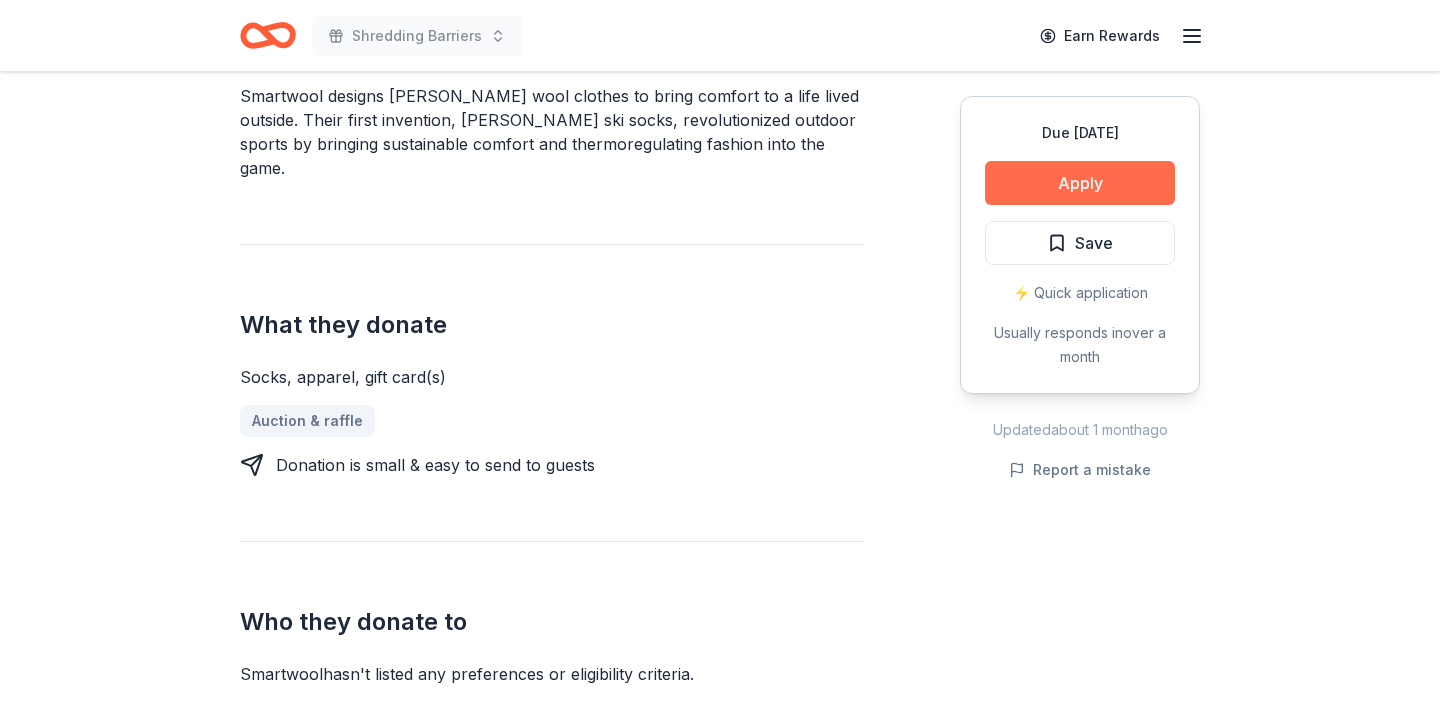 click on "Apply" at bounding box center (1080, 183) 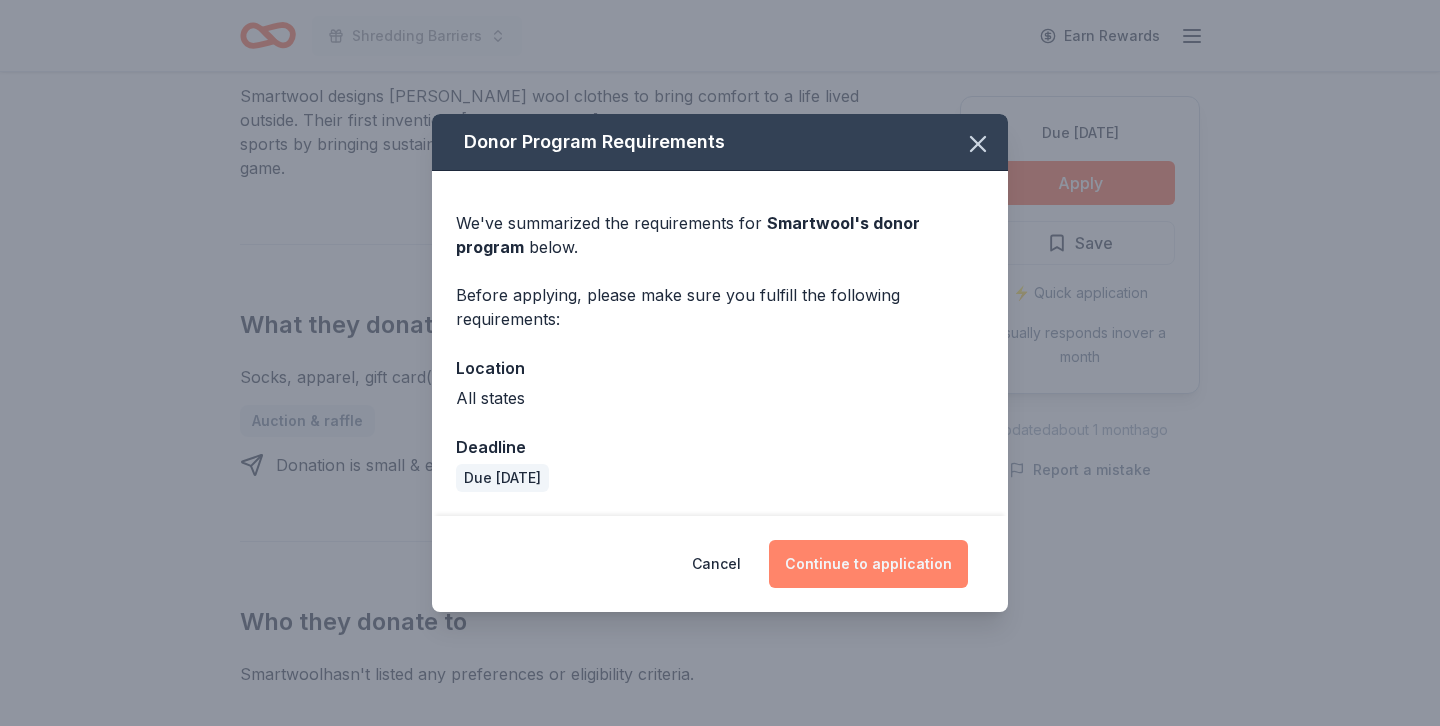 click on "Continue to application" at bounding box center [868, 564] 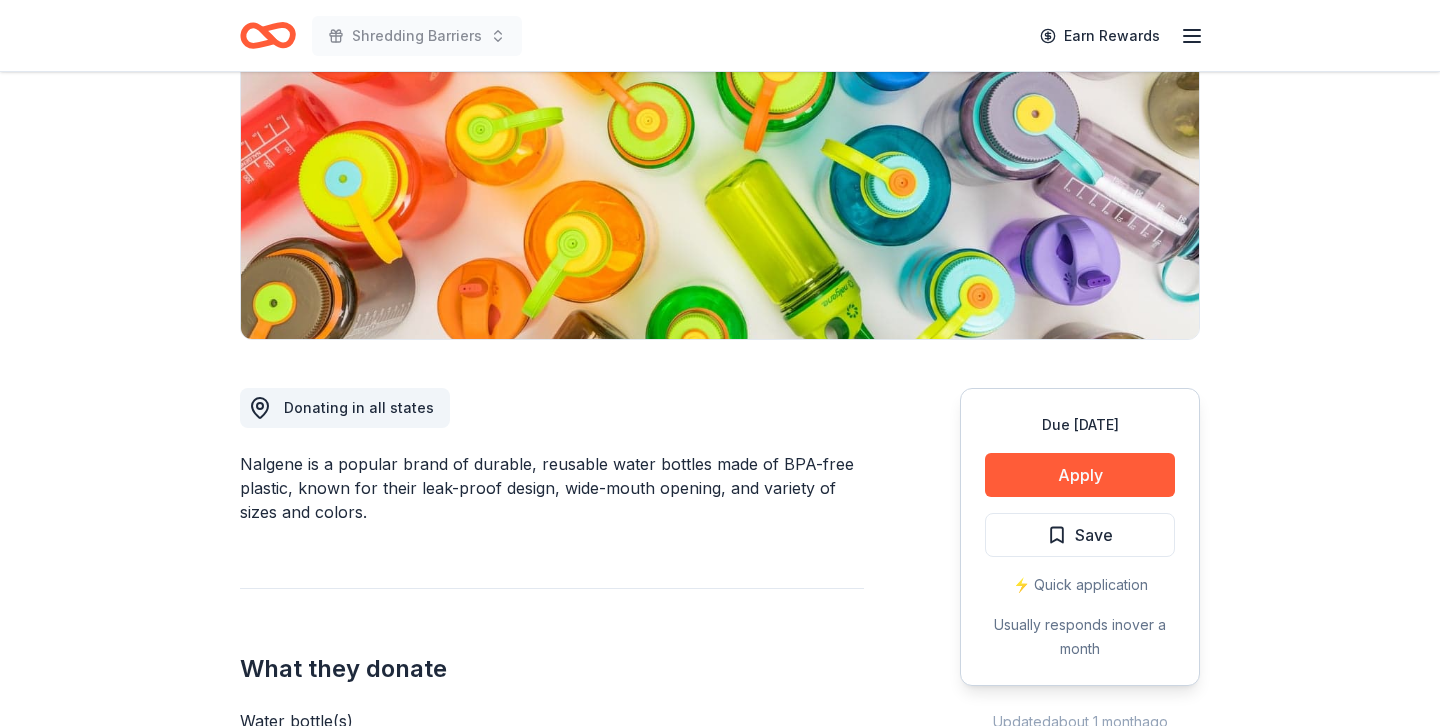 scroll, scrollTop: 240, scrollLeft: 0, axis: vertical 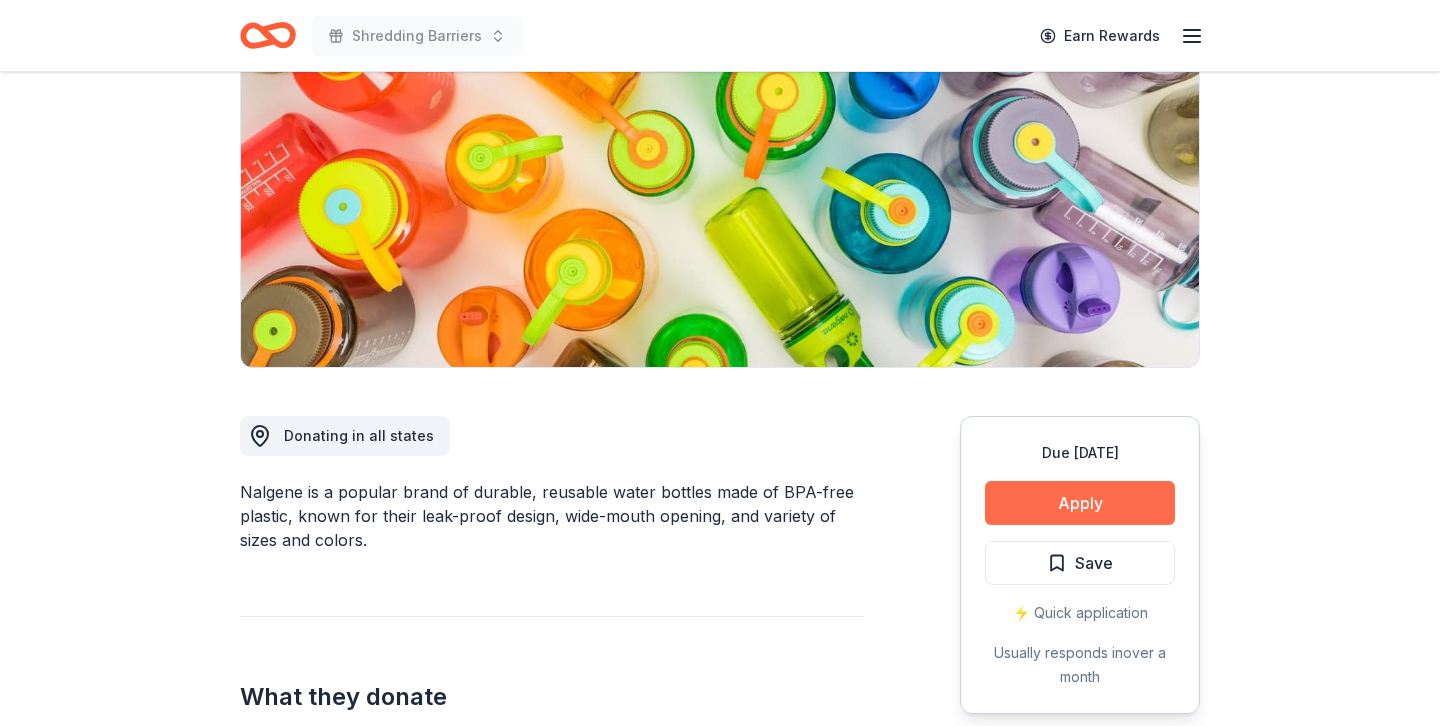 click on "Apply" at bounding box center [1080, 503] 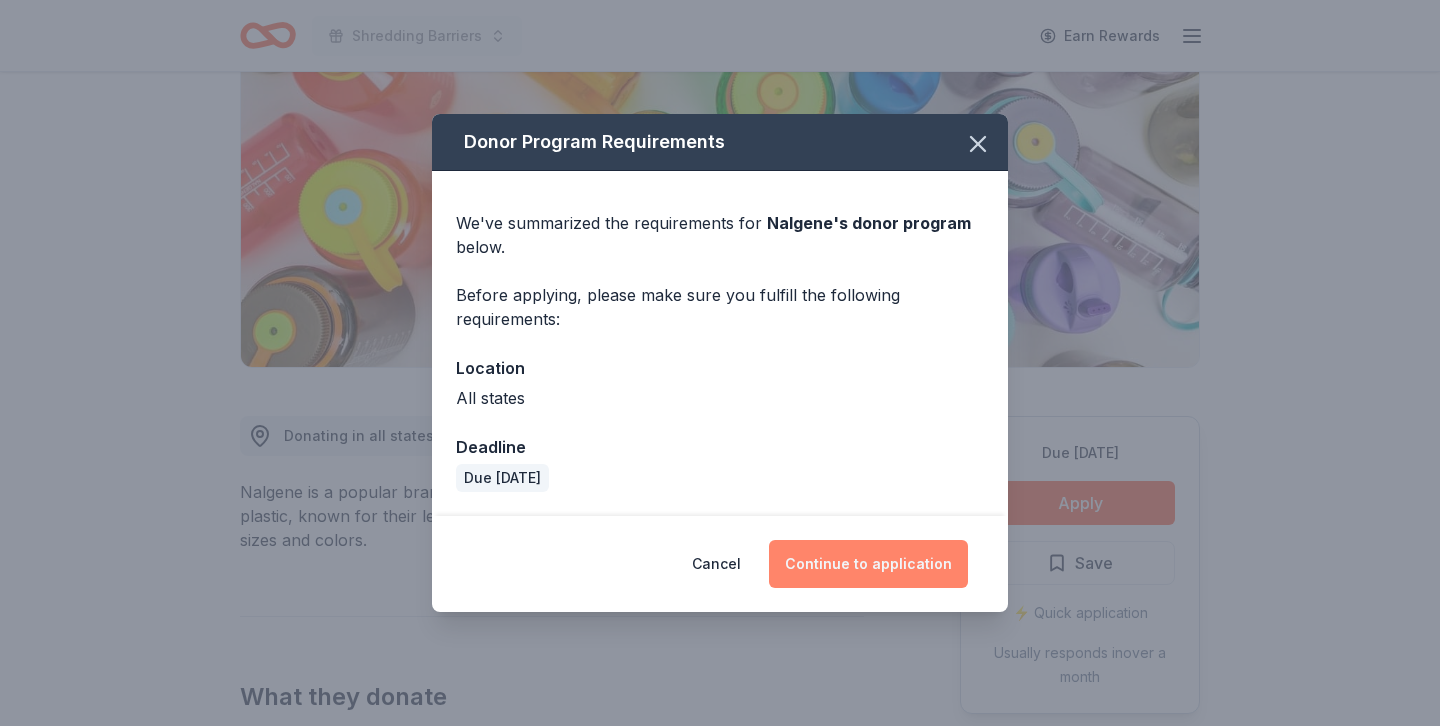 click on "Continue to application" at bounding box center (868, 564) 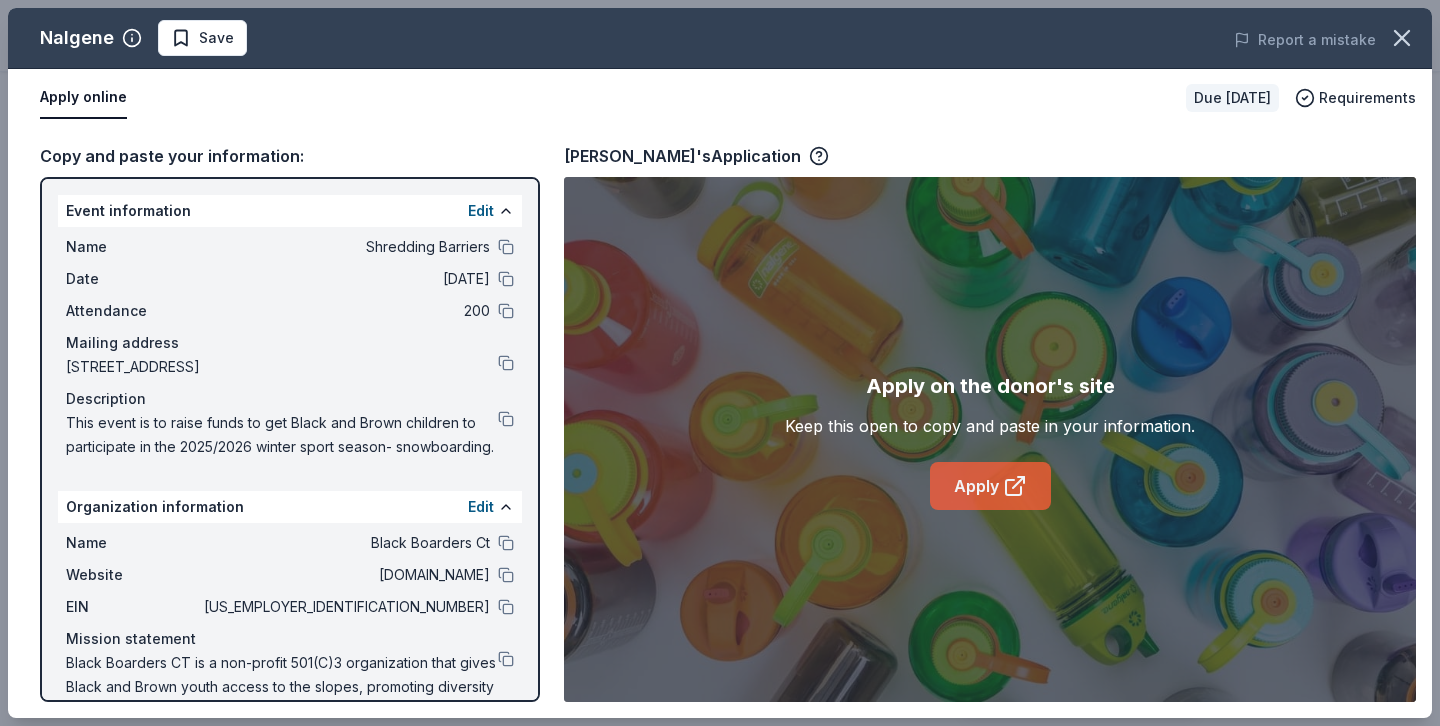 click on "Apply" at bounding box center (990, 486) 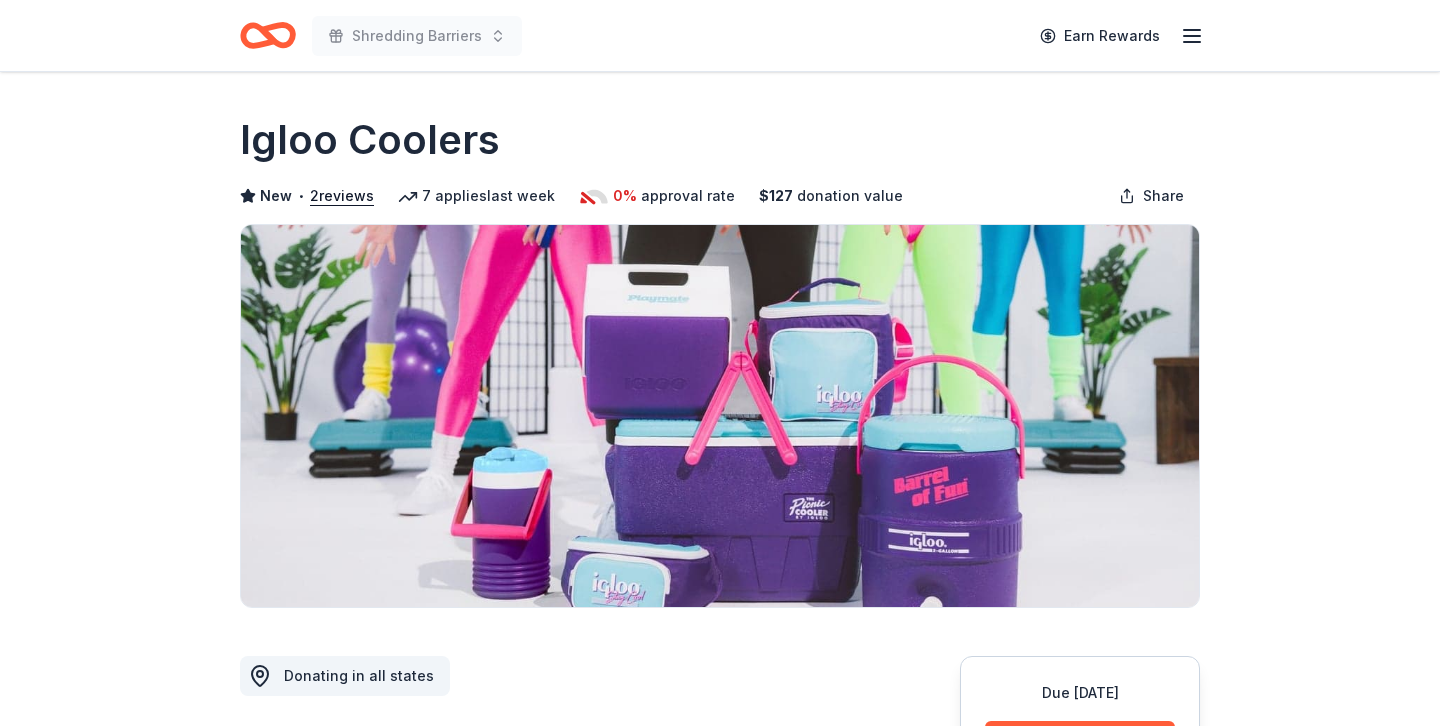 scroll, scrollTop: 0, scrollLeft: 0, axis: both 